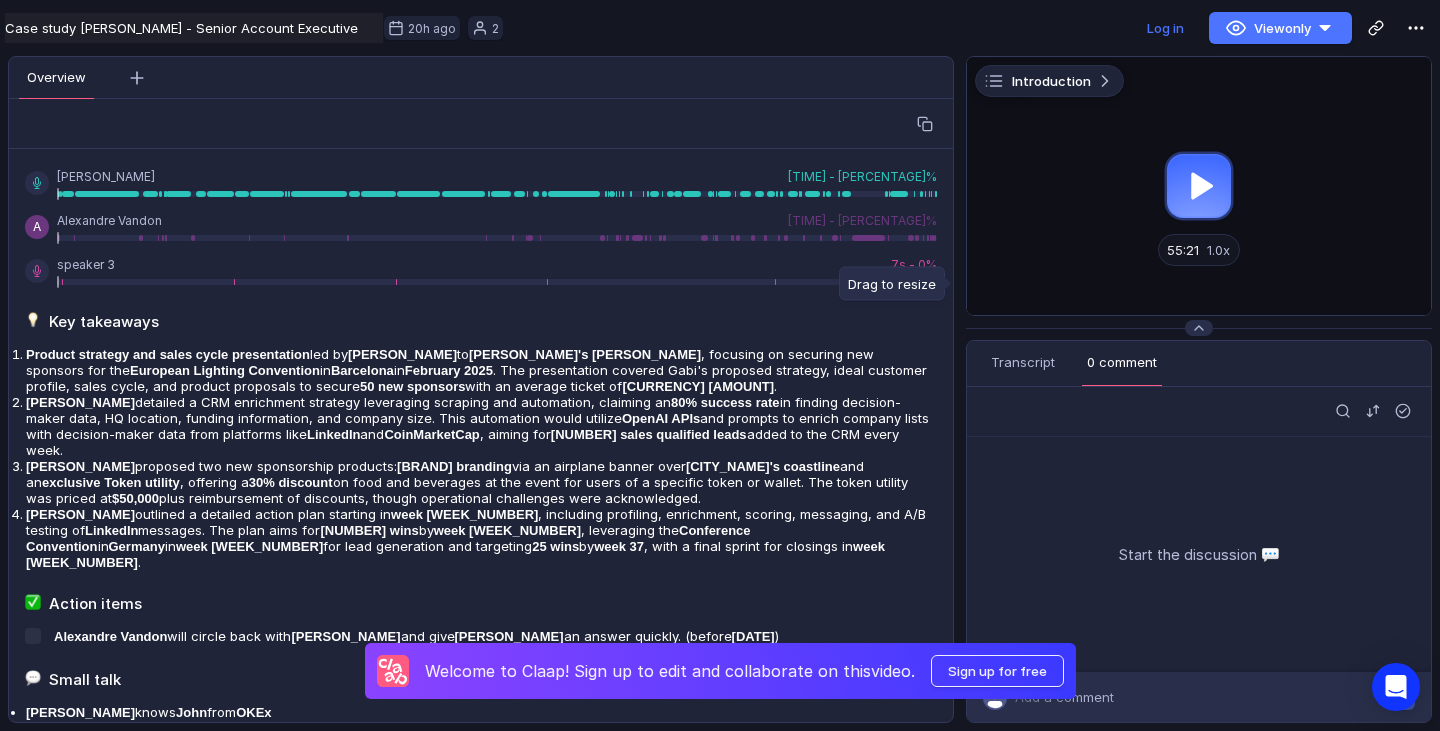 scroll, scrollTop: 0, scrollLeft: 0, axis: both 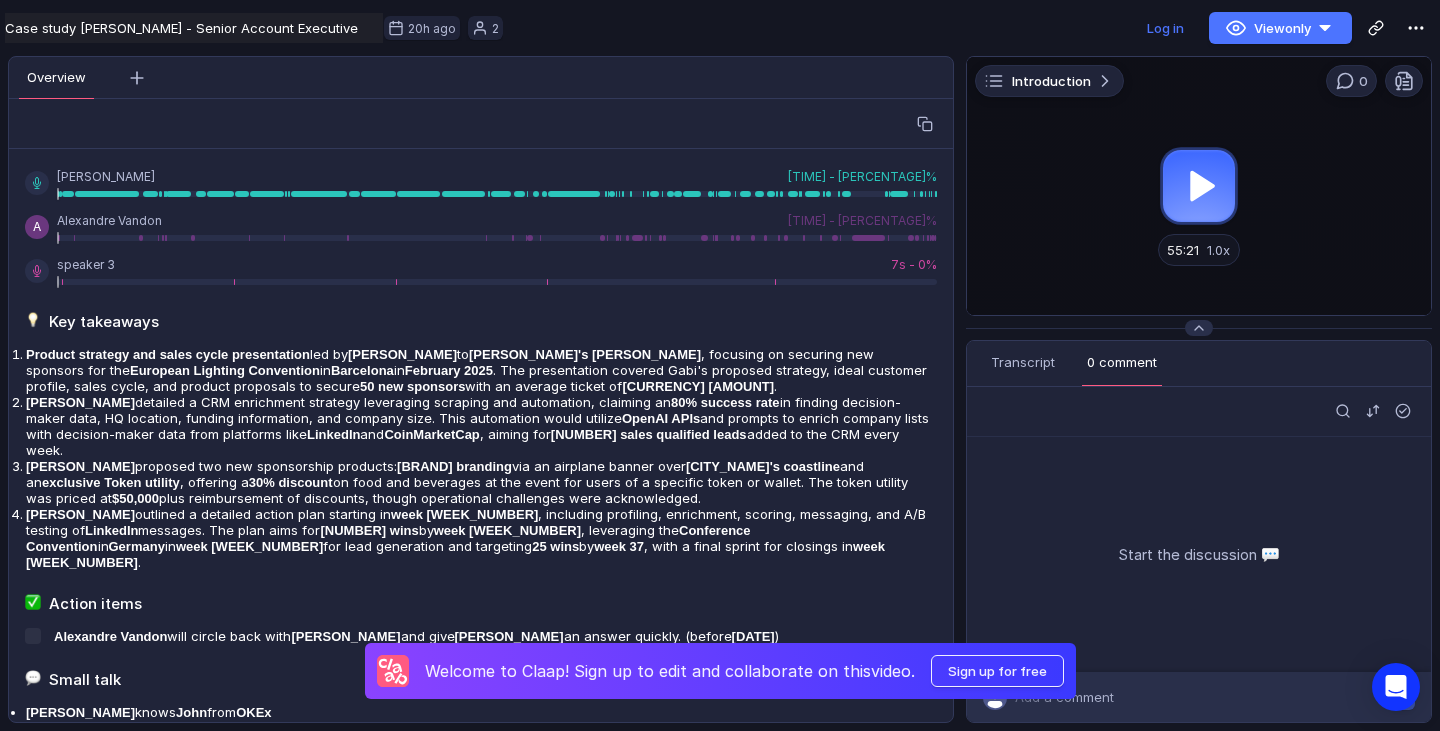 click at bounding box center [1199, 186] 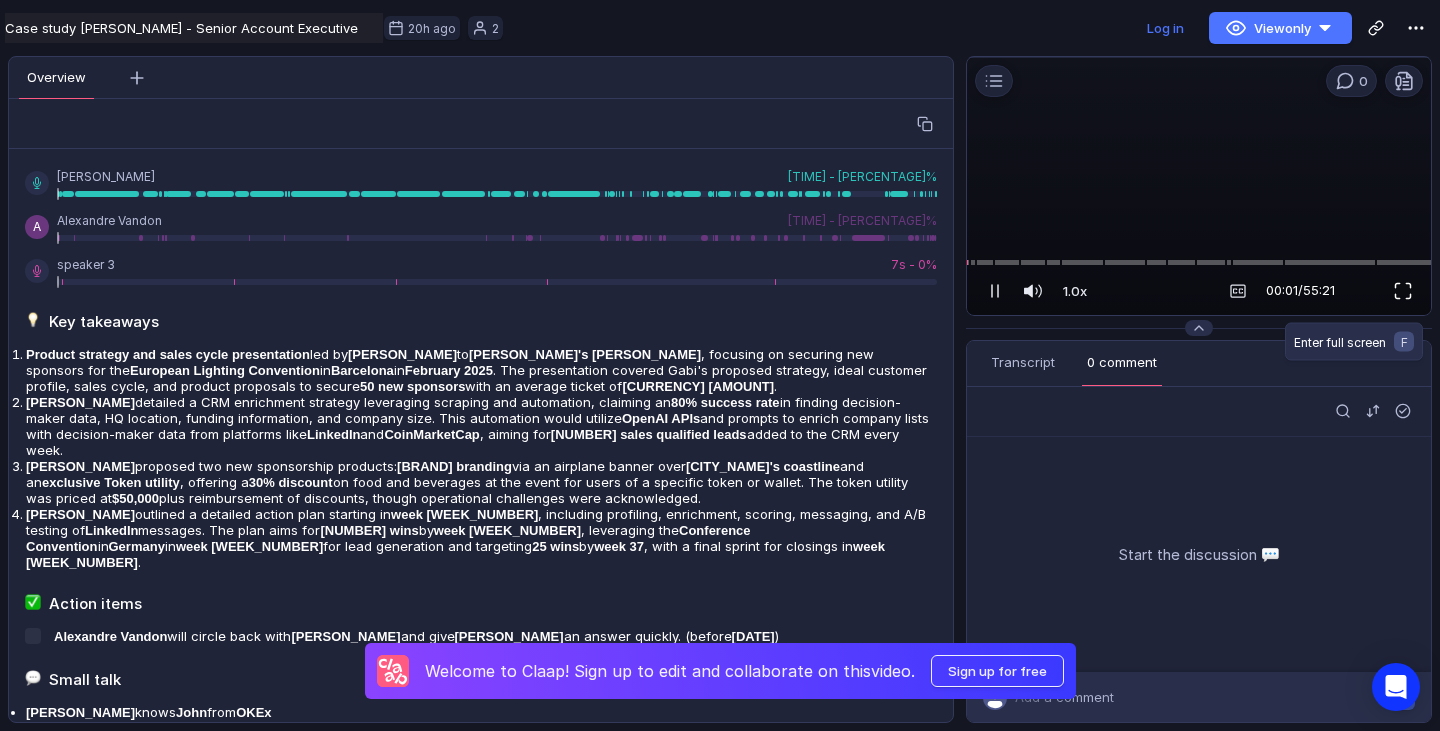 click at bounding box center [1403, 290] 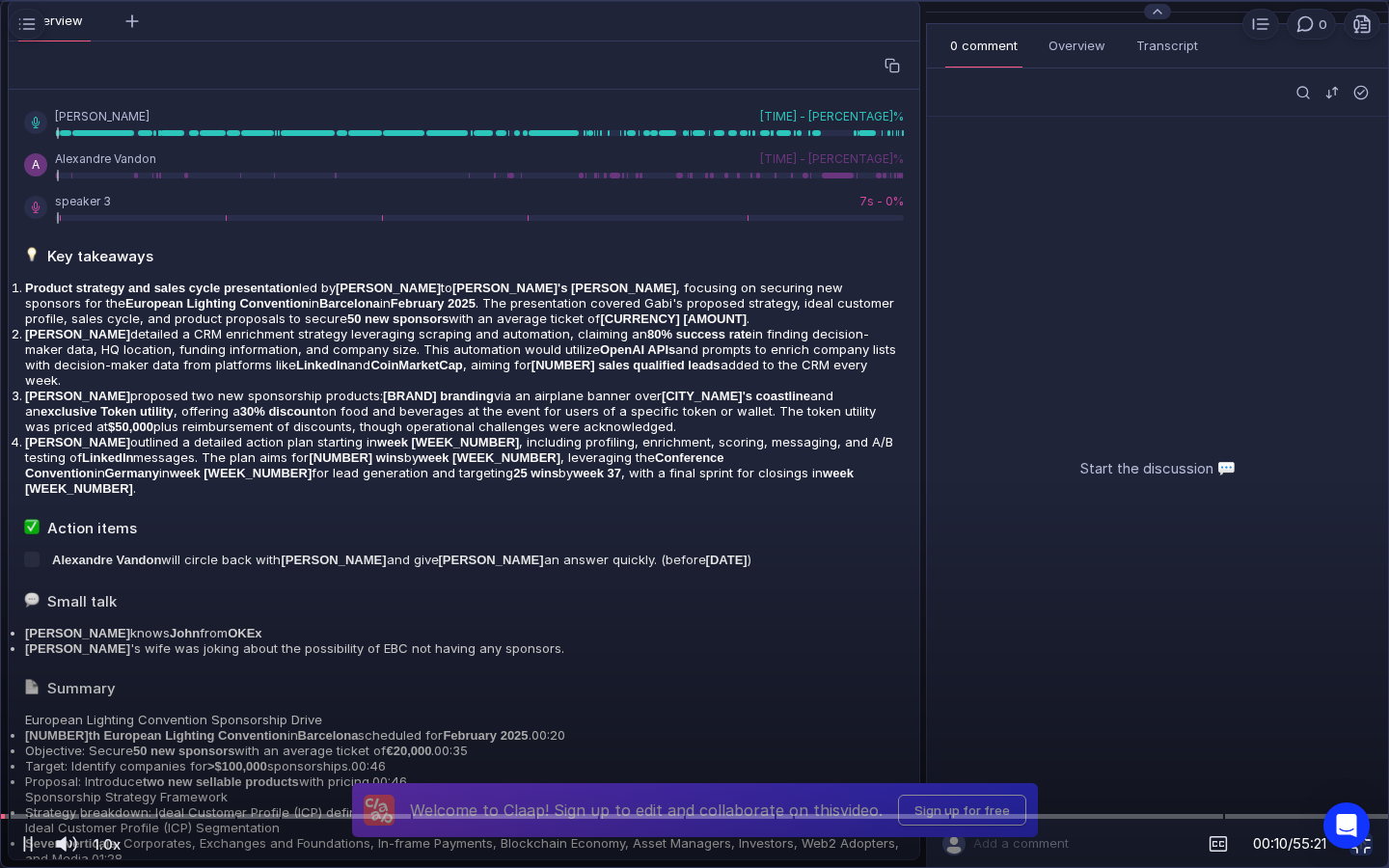 click at bounding box center [694, 434] 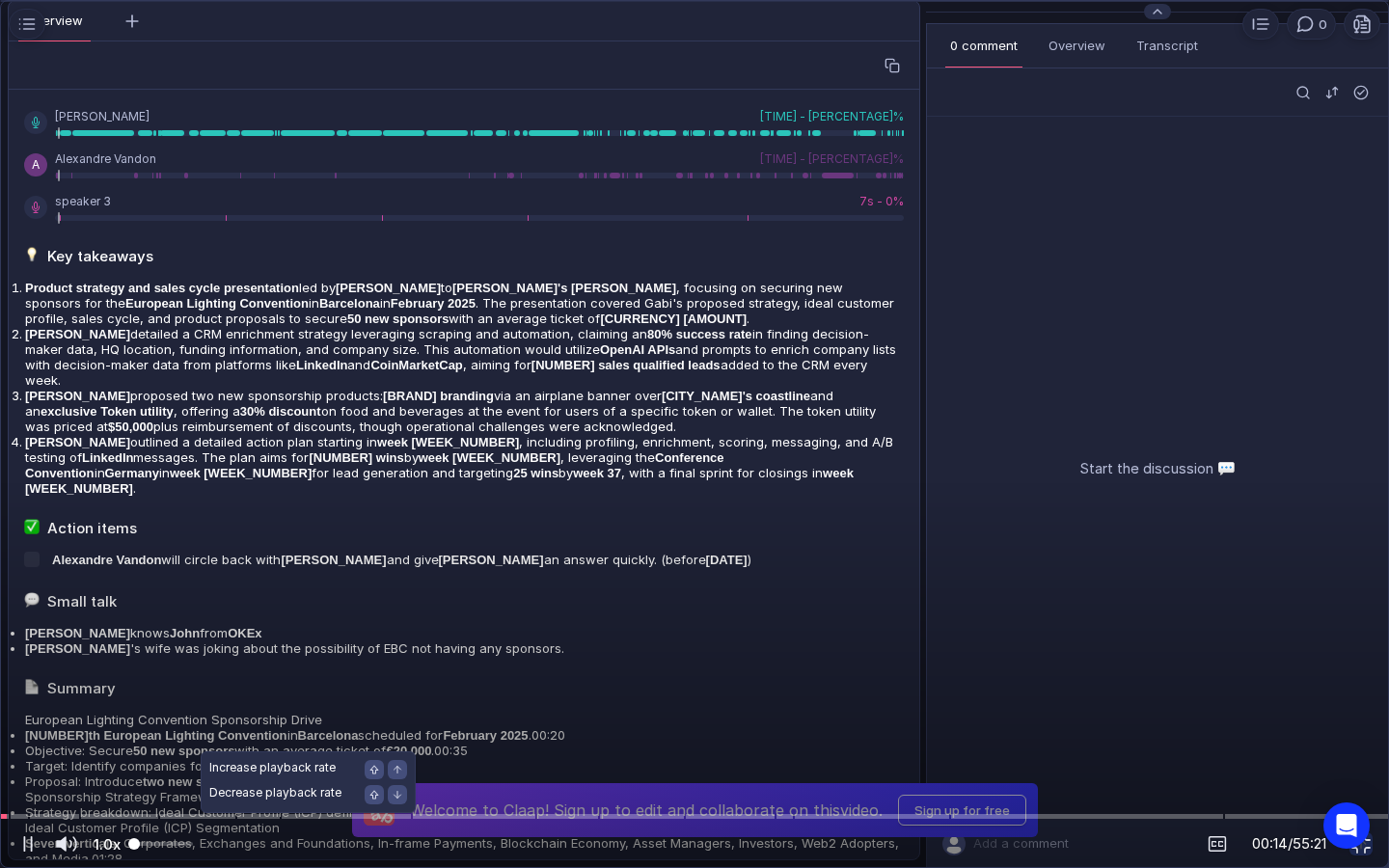 click on "1.0x" at bounding box center (107, 844) 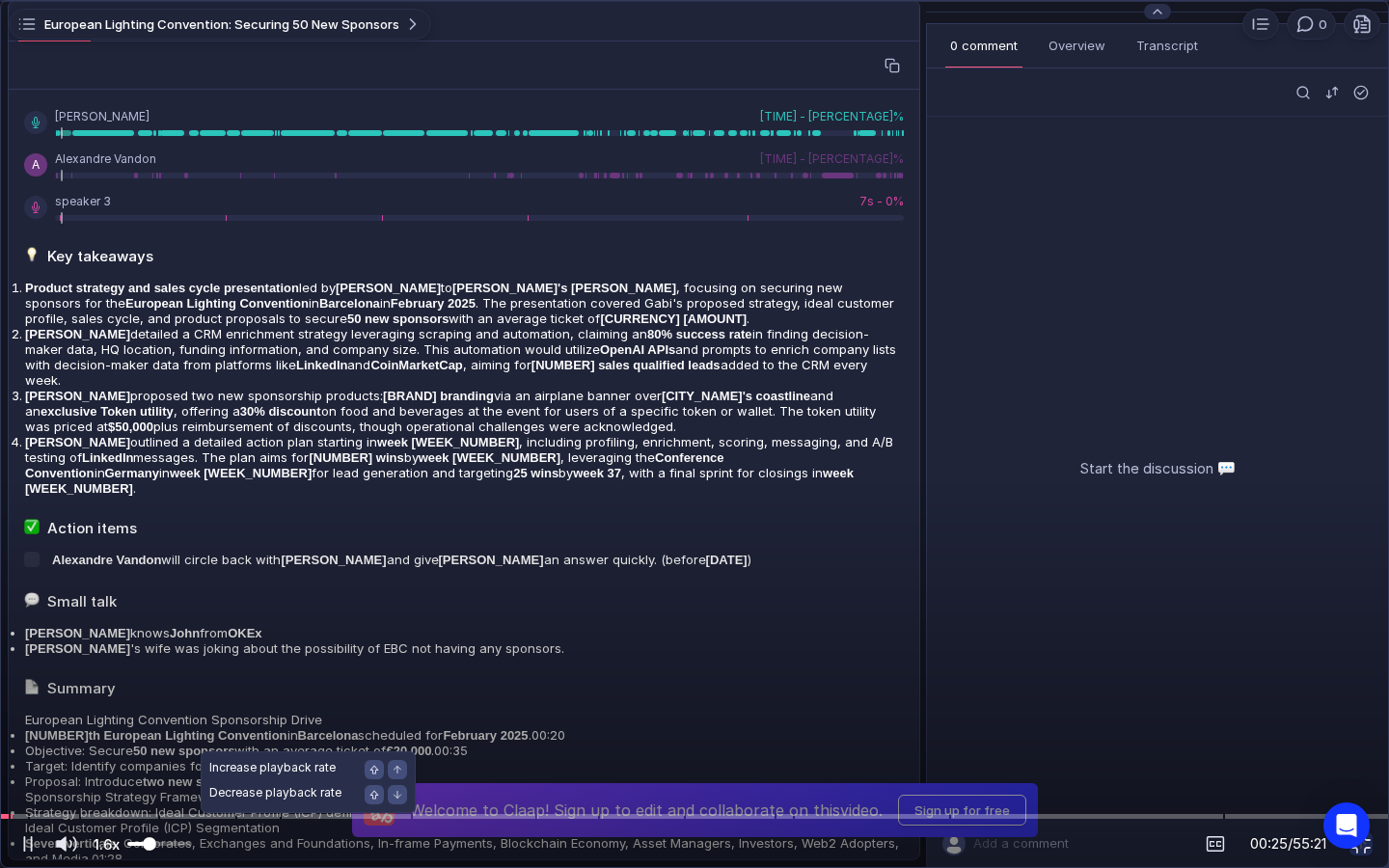 click at bounding box center (150, 844) 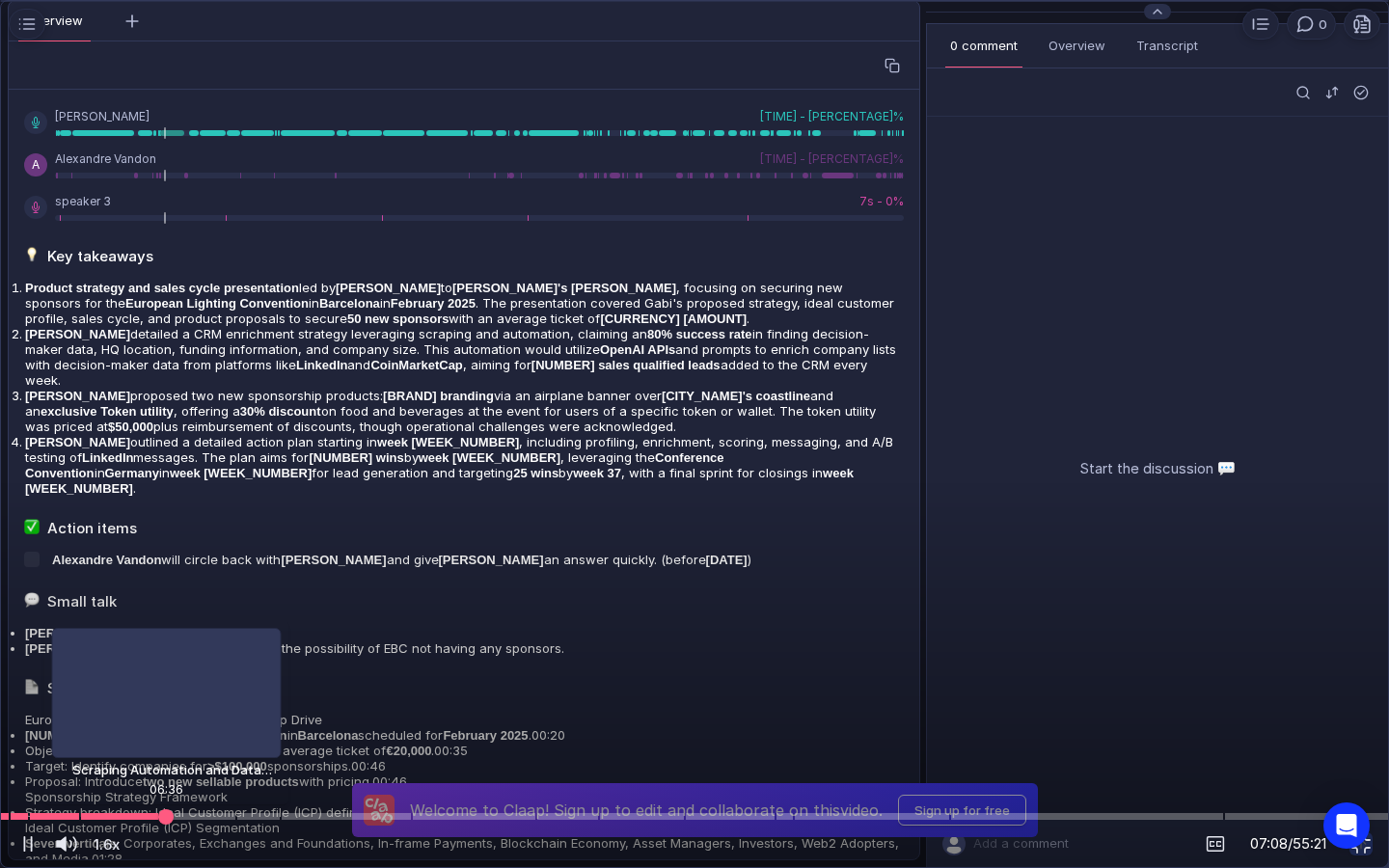 click at bounding box center [694, 816] 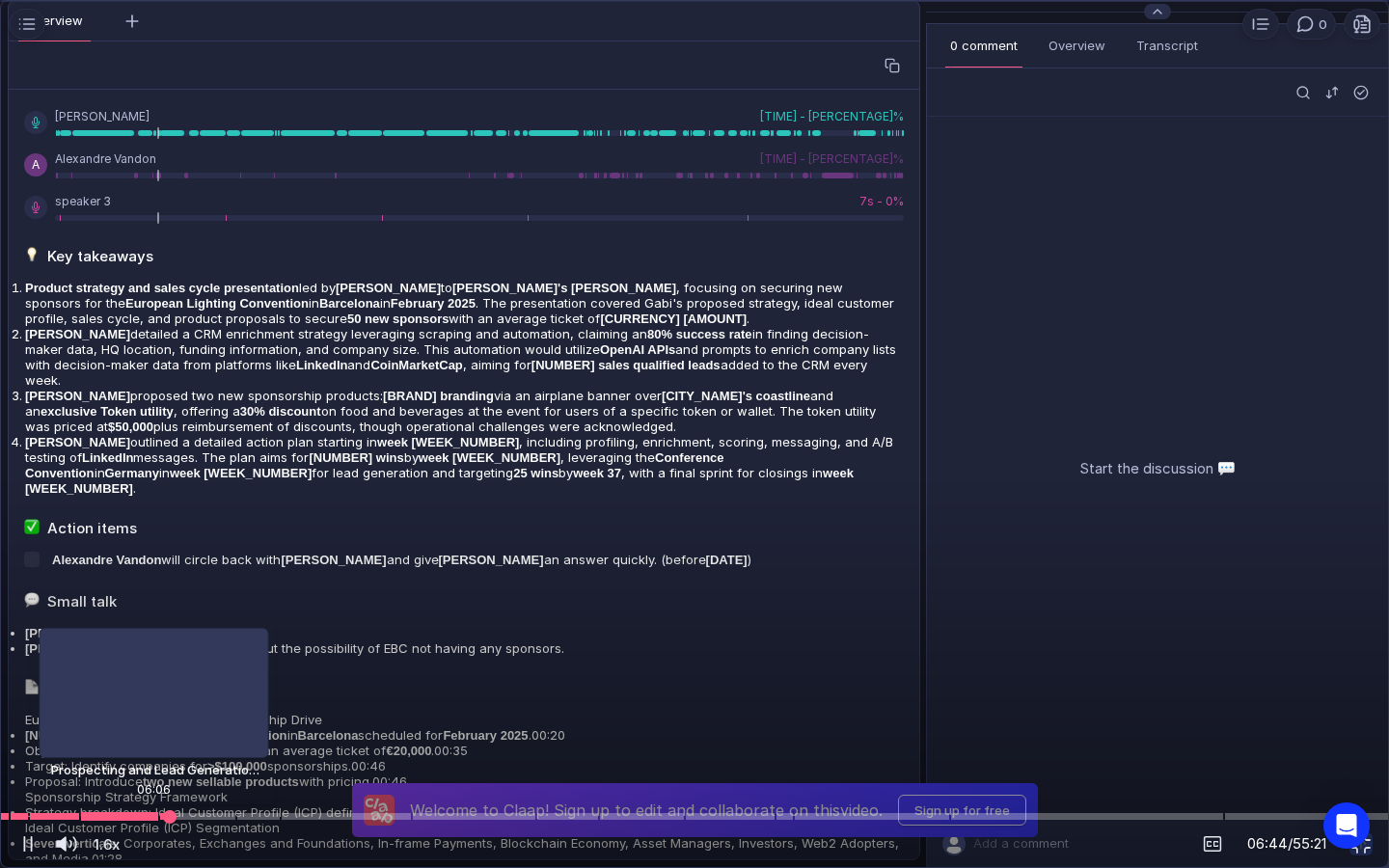 click at bounding box center [694, 816] 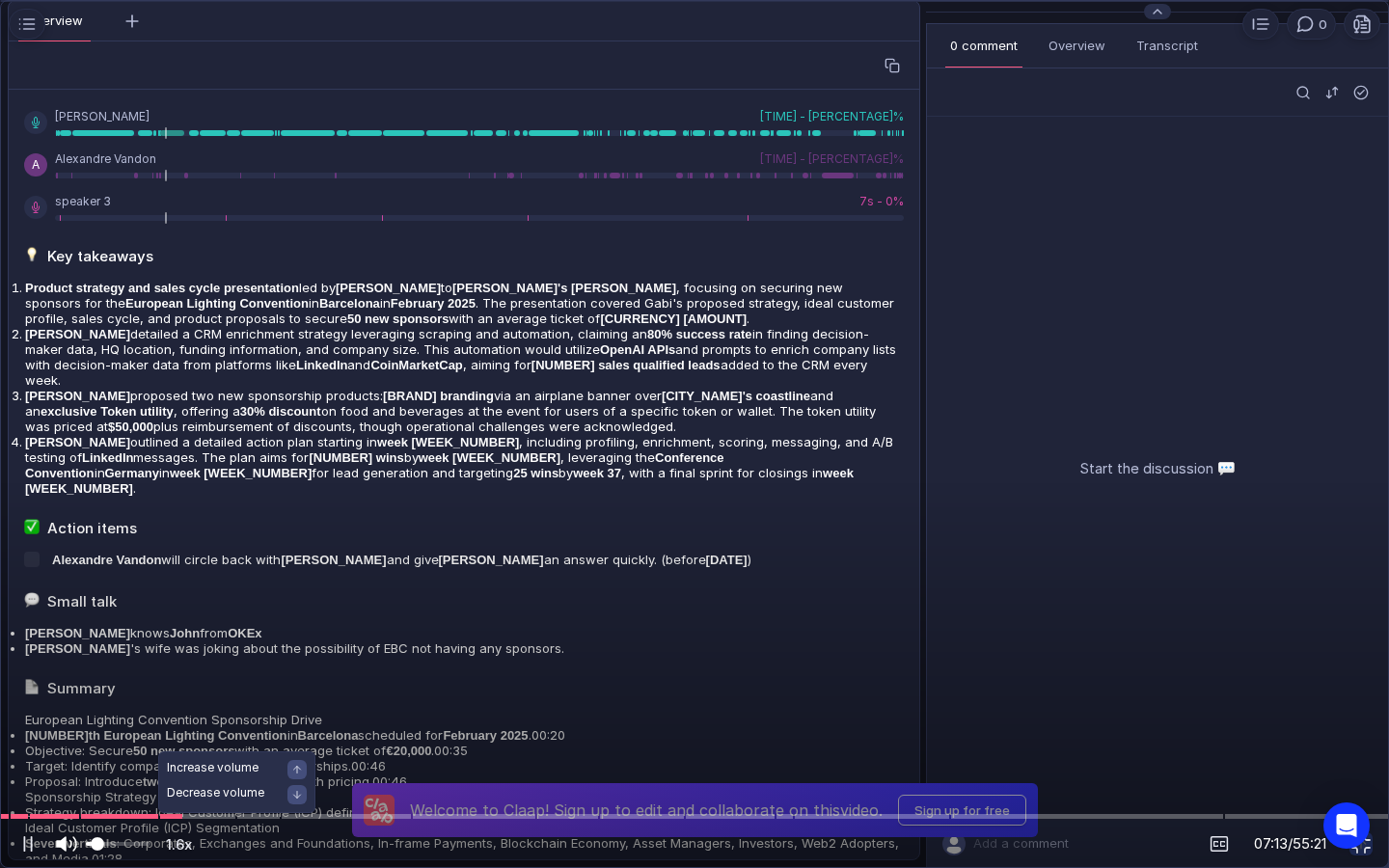 click at bounding box center [118, 844] 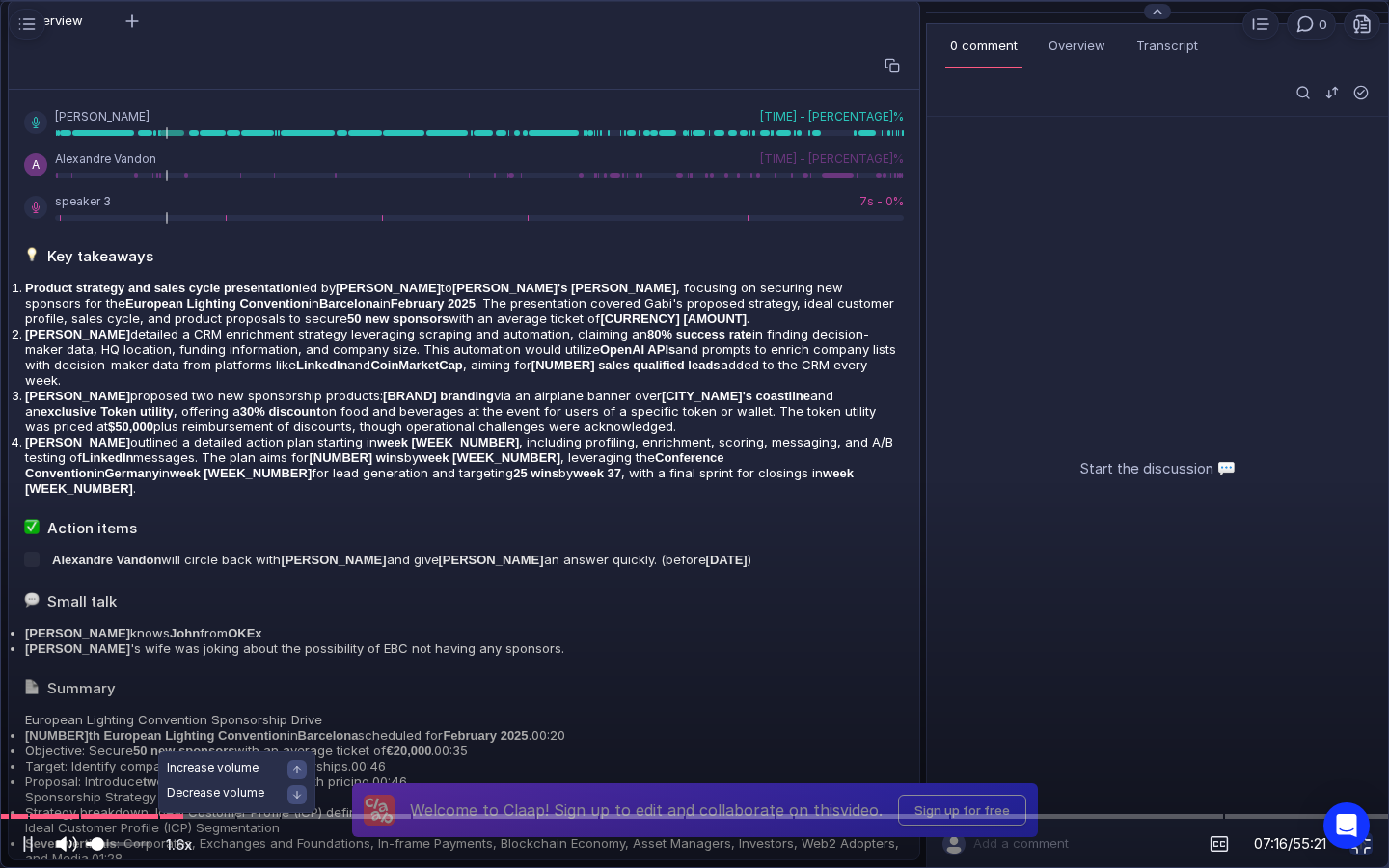 click at bounding box center (118, 844) 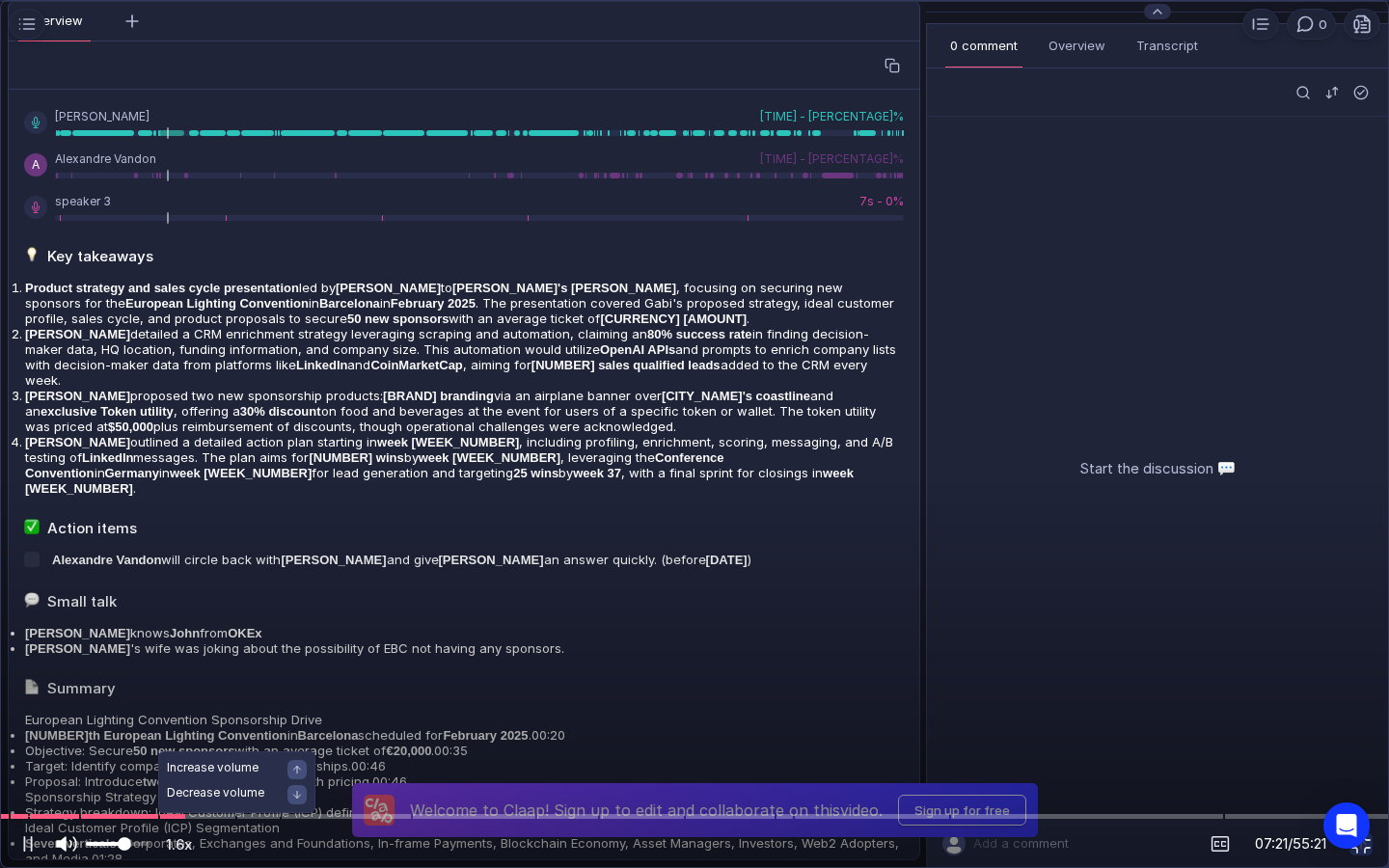 click at bounding box center [118, 844] 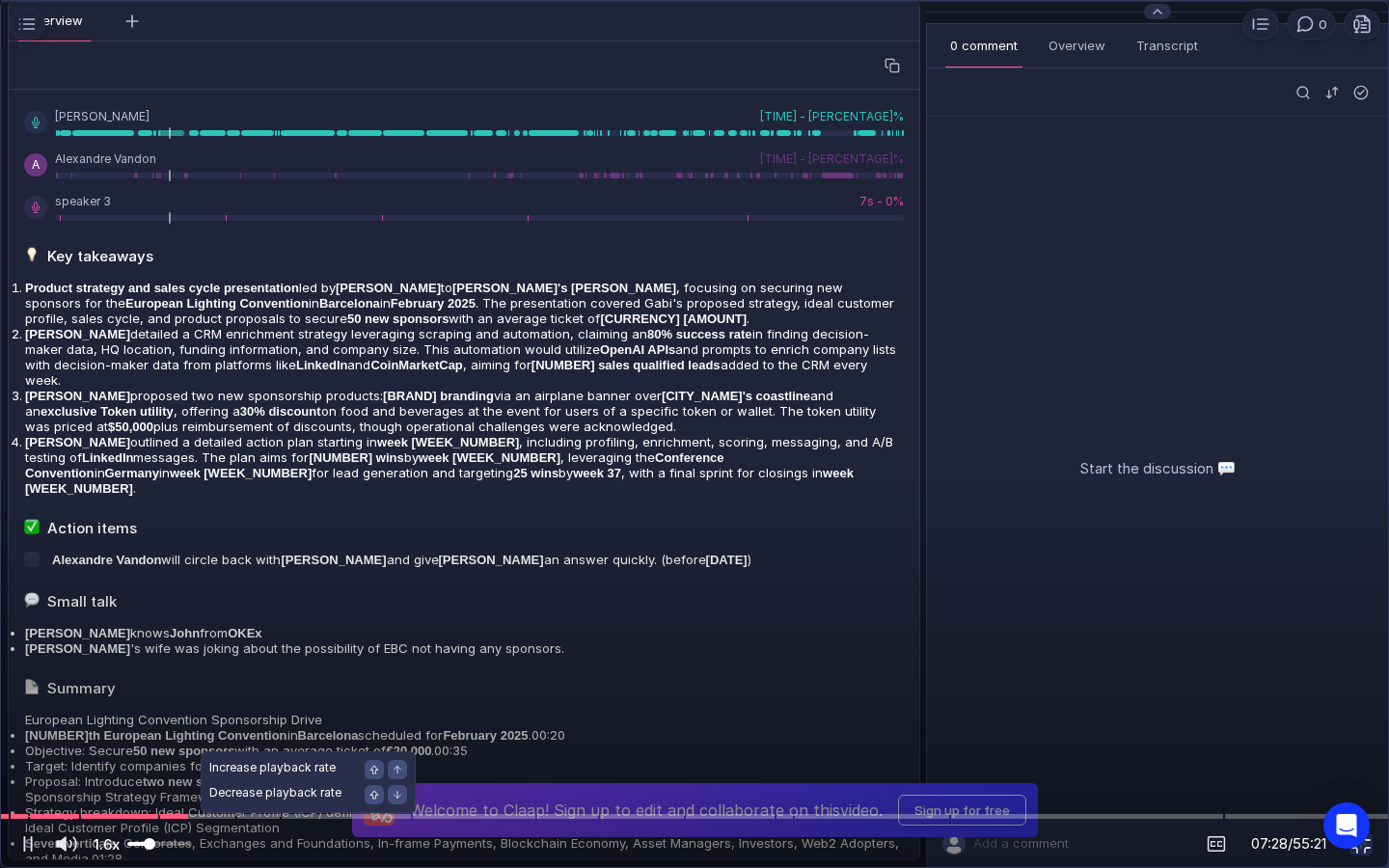 click at bounding box center [159, 844] 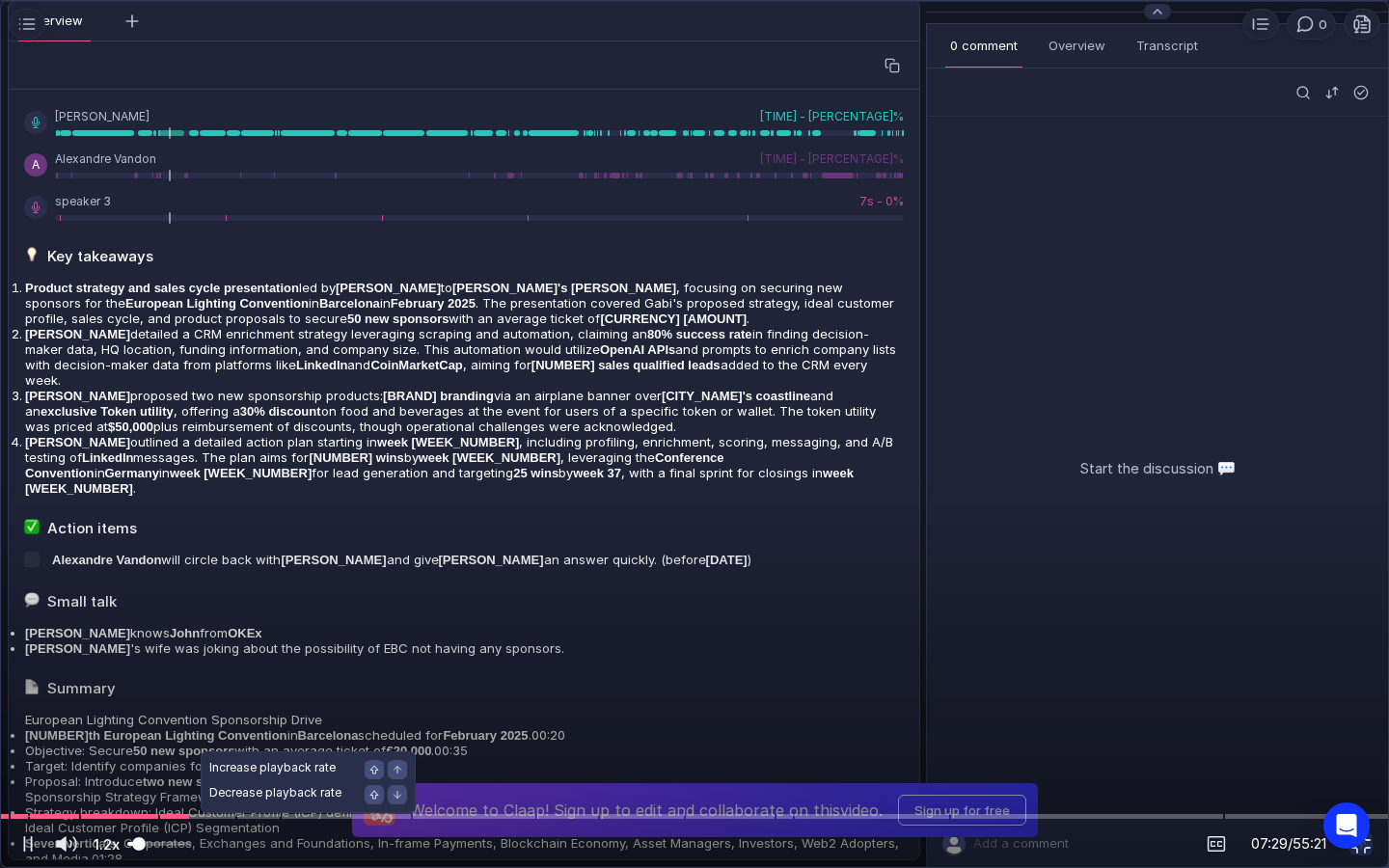 click at bounding box center (159, 844) 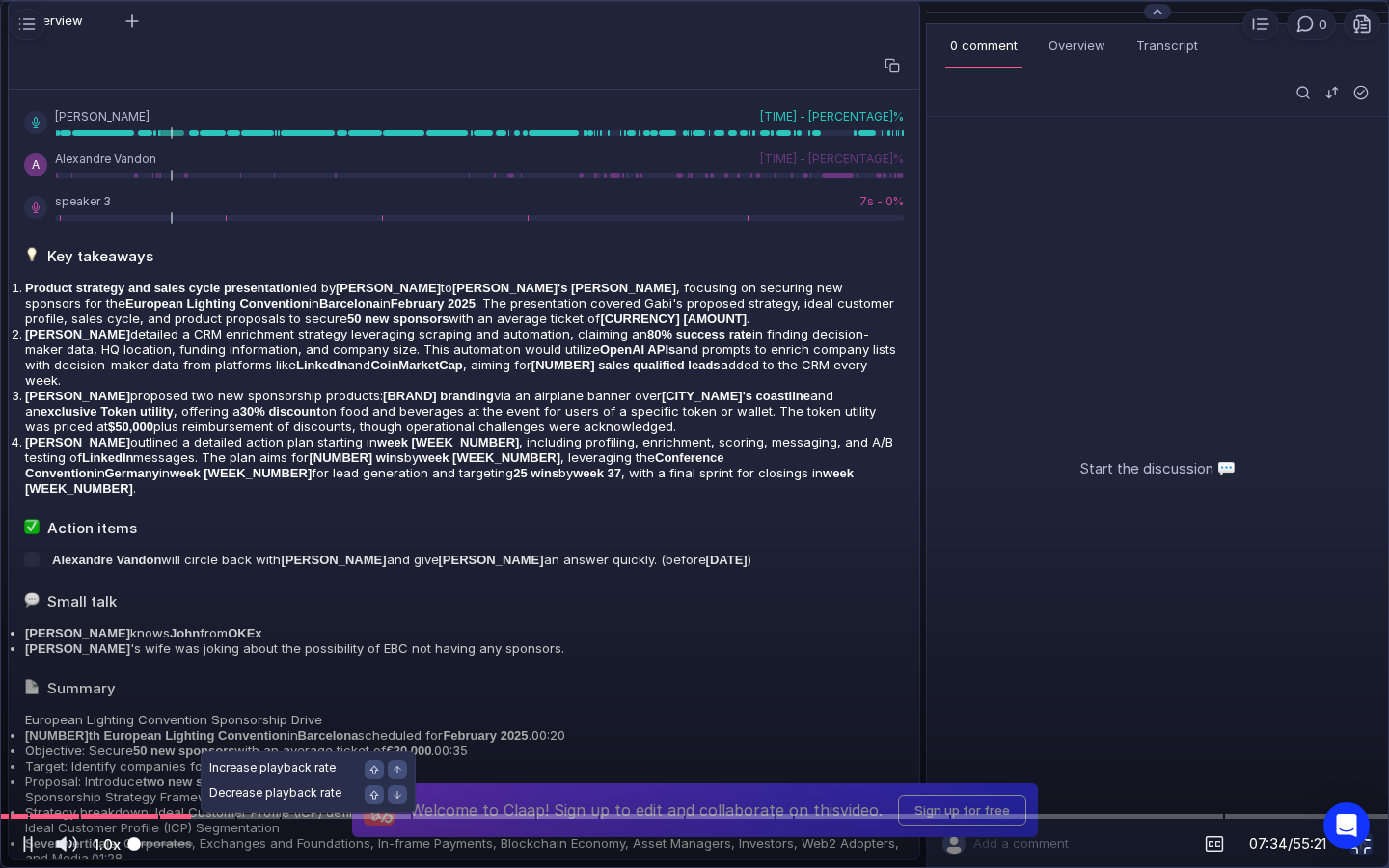 click at bounding box center [134, 844] 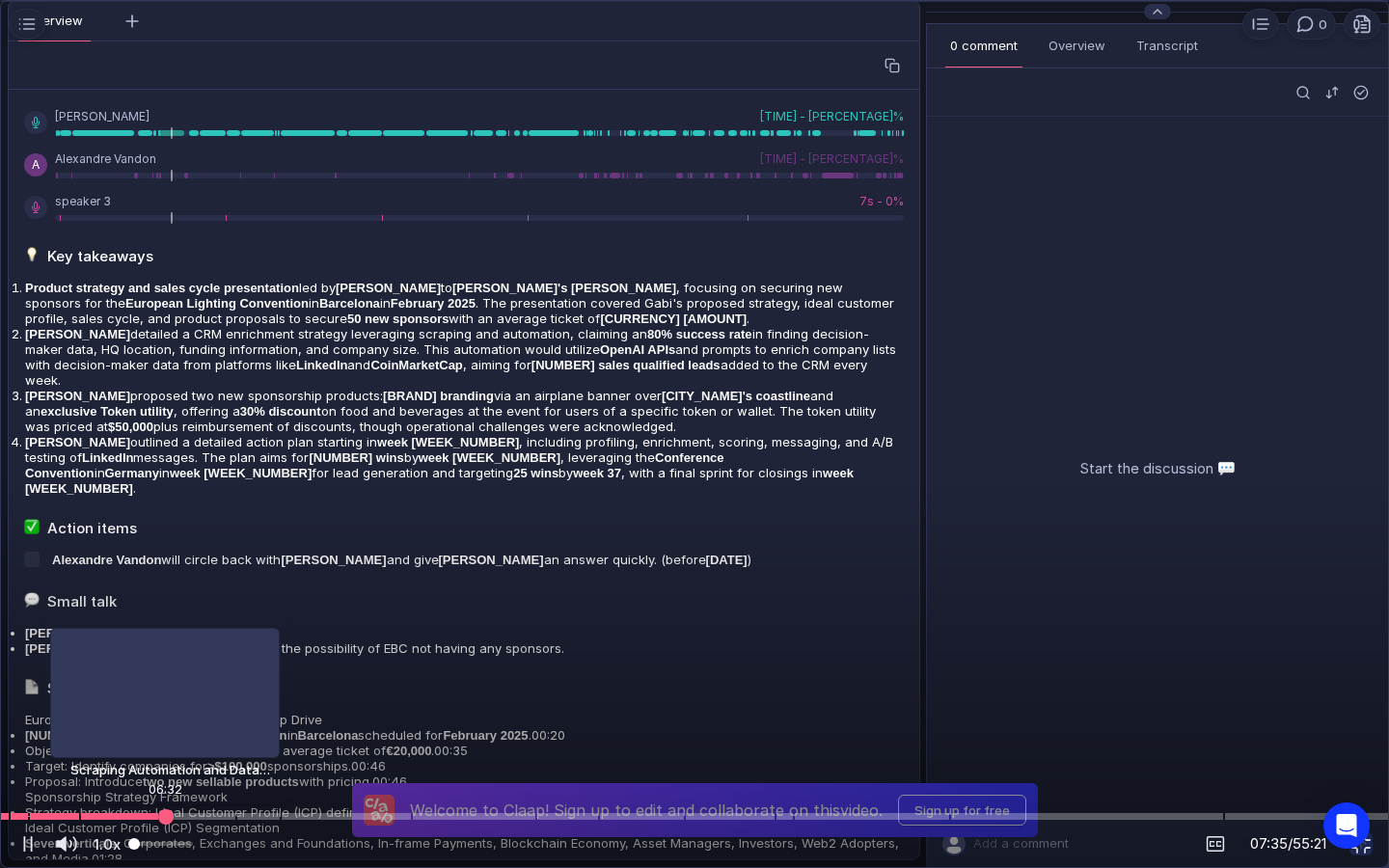 click at bounding box center (694, 816) 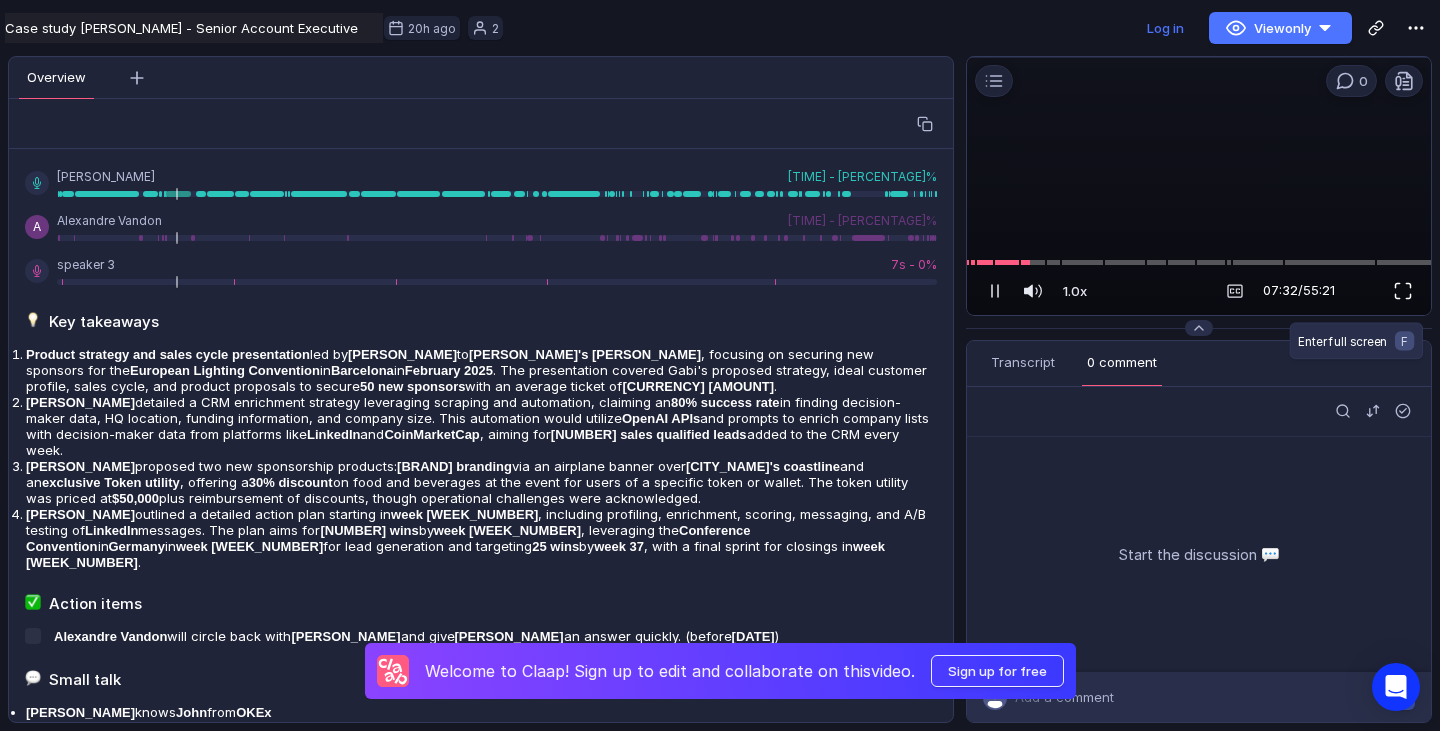 click at bounding box center [1403, 291] 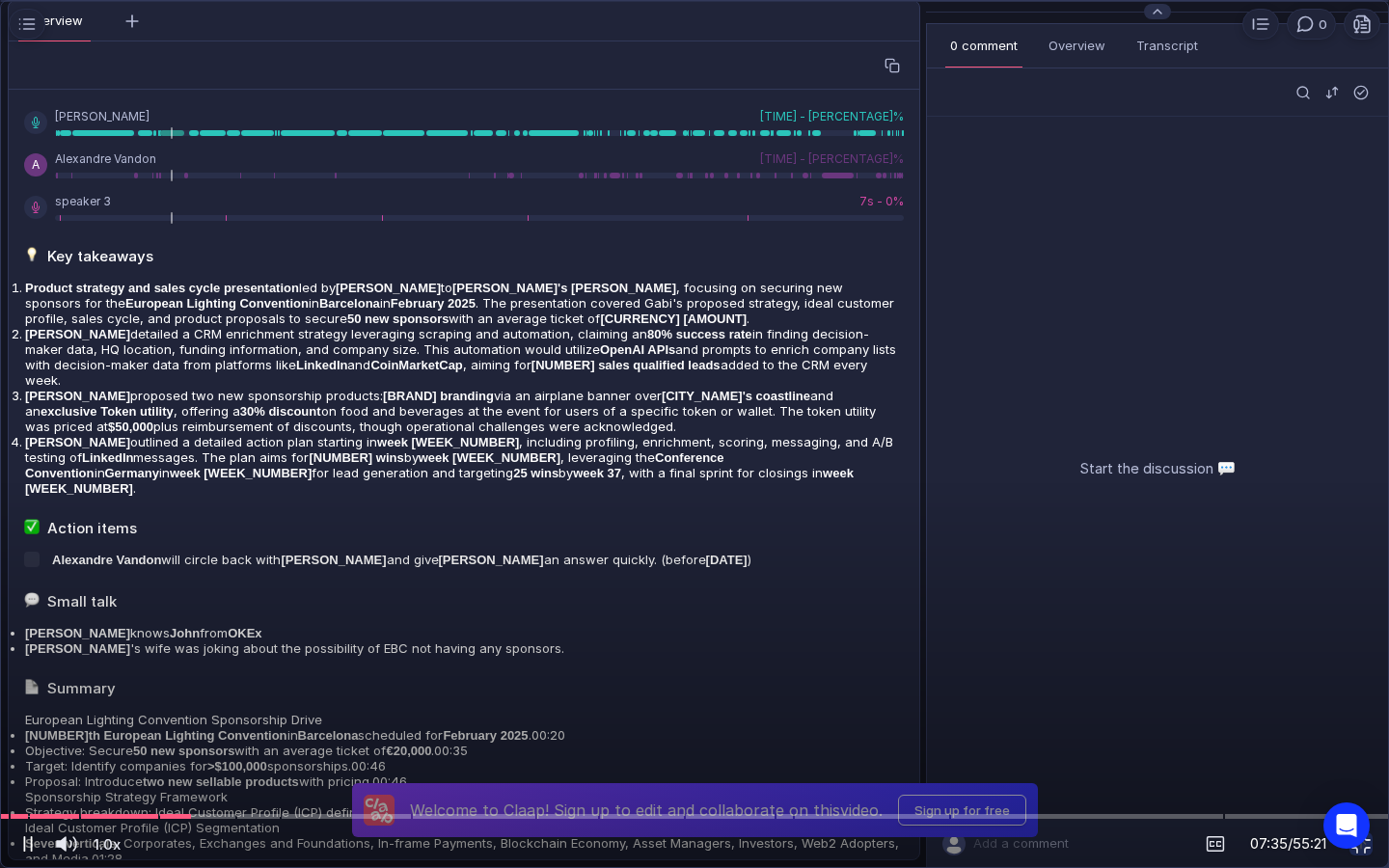 click at bounding box center [28, 844] 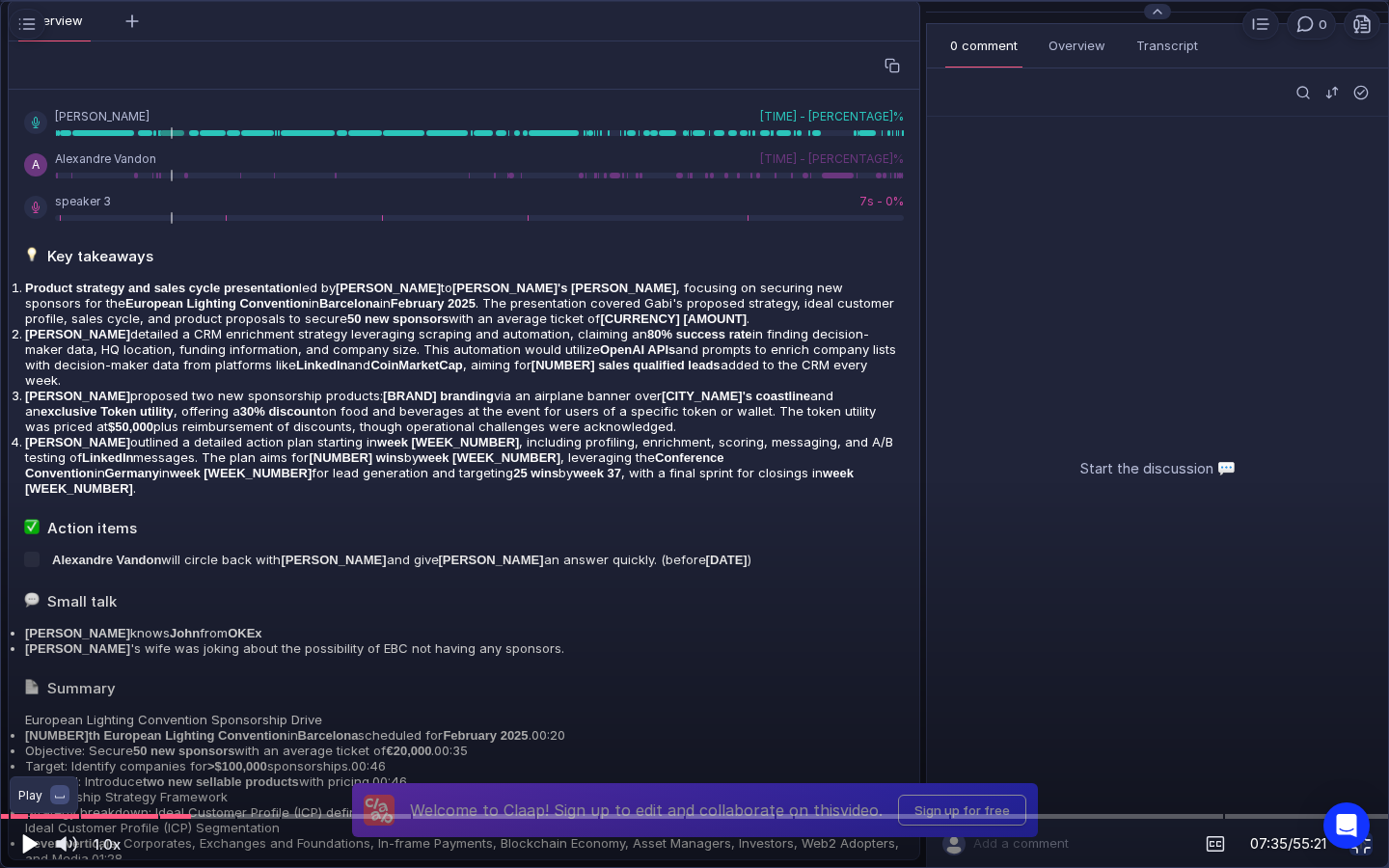 click at bounding box center [30, 844] 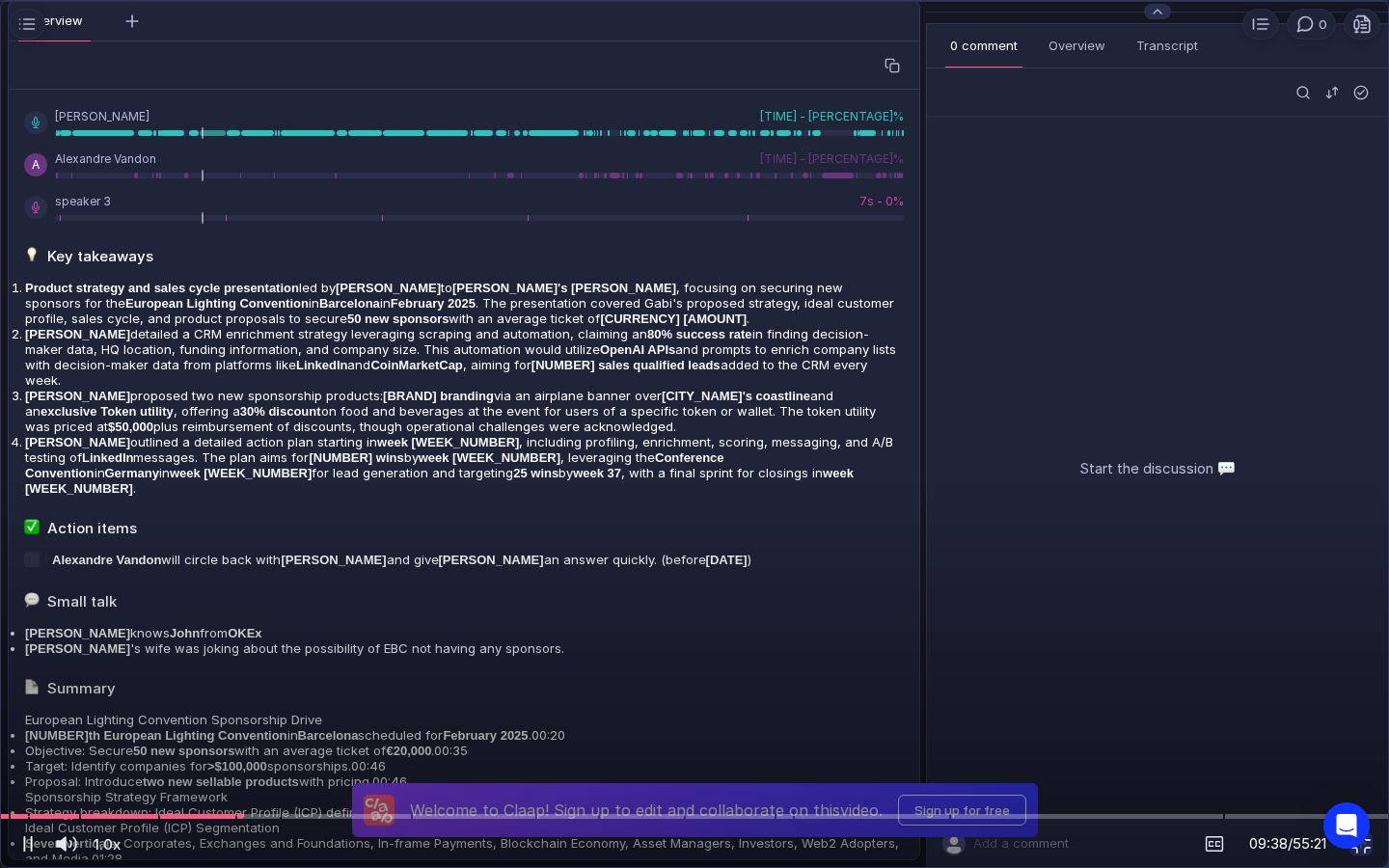 click at bounding box center (28, 844) 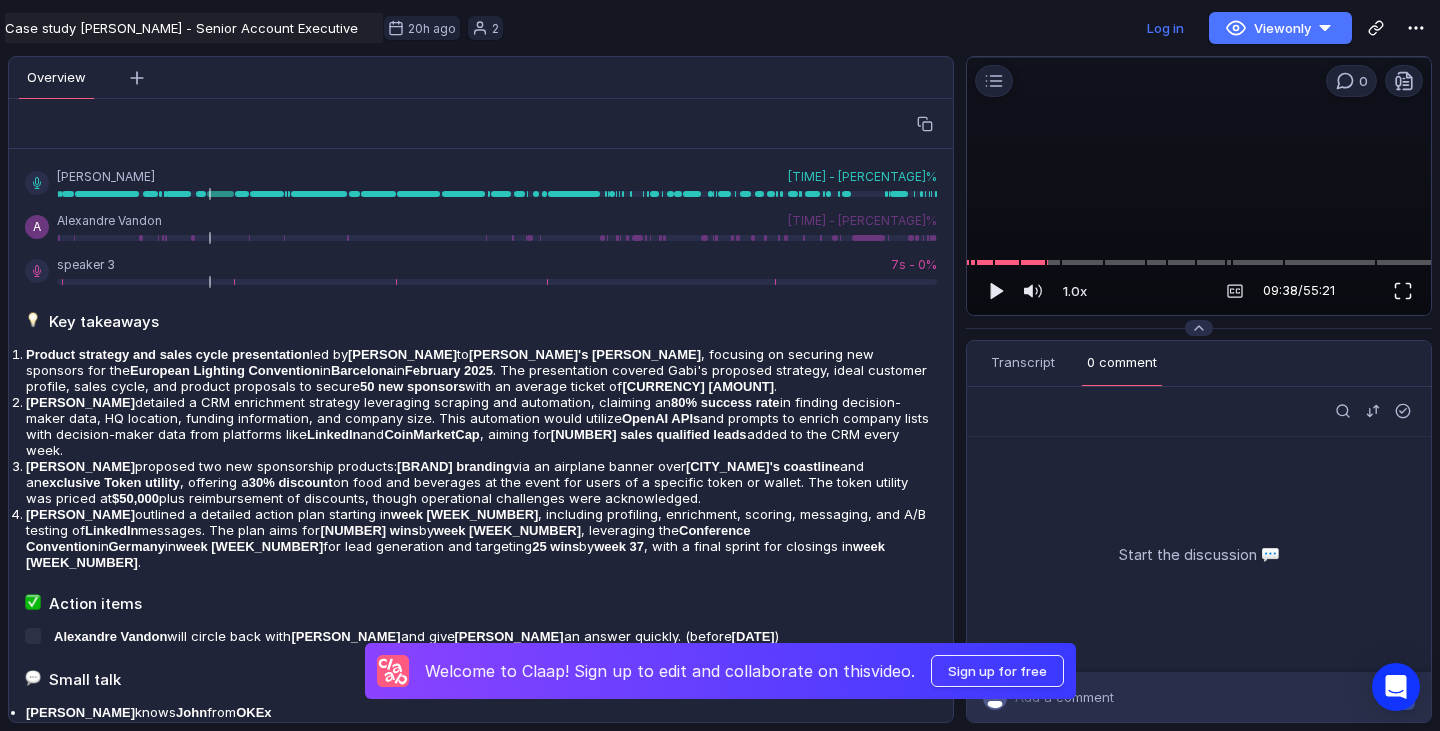 click at bounding box center [1403, 291] 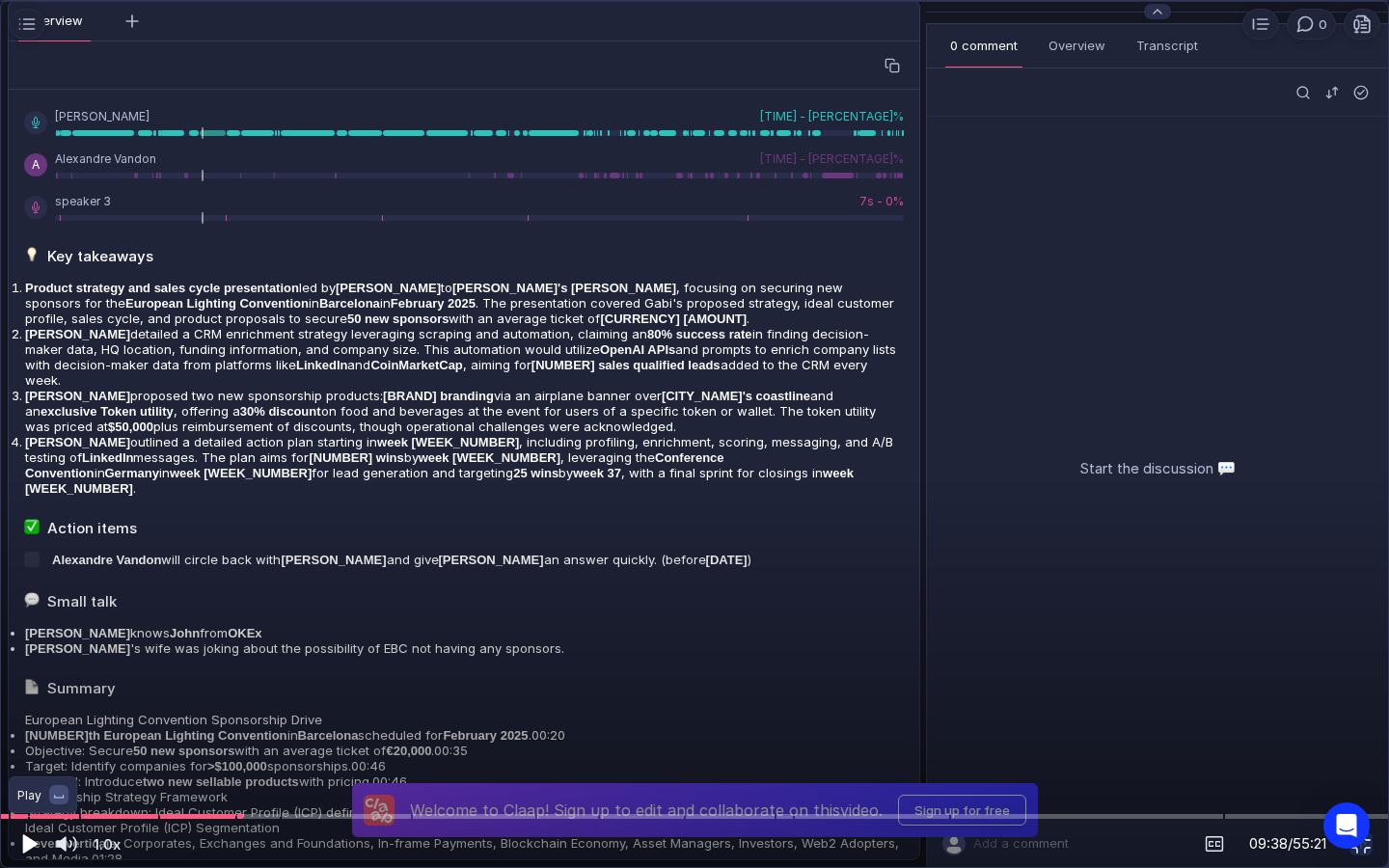 click at bounding box center (30, 844) 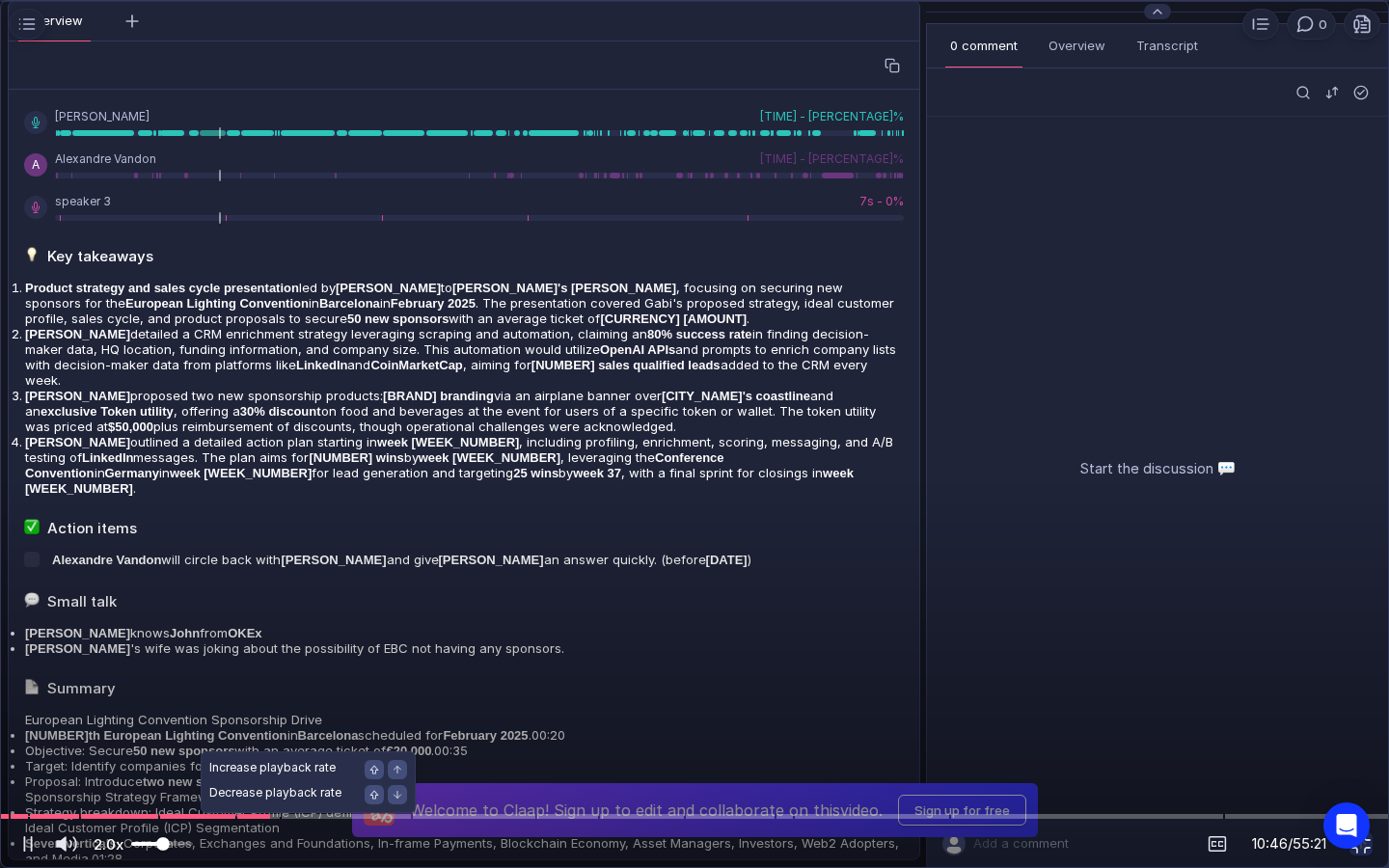click at bounding box center (162, 844) 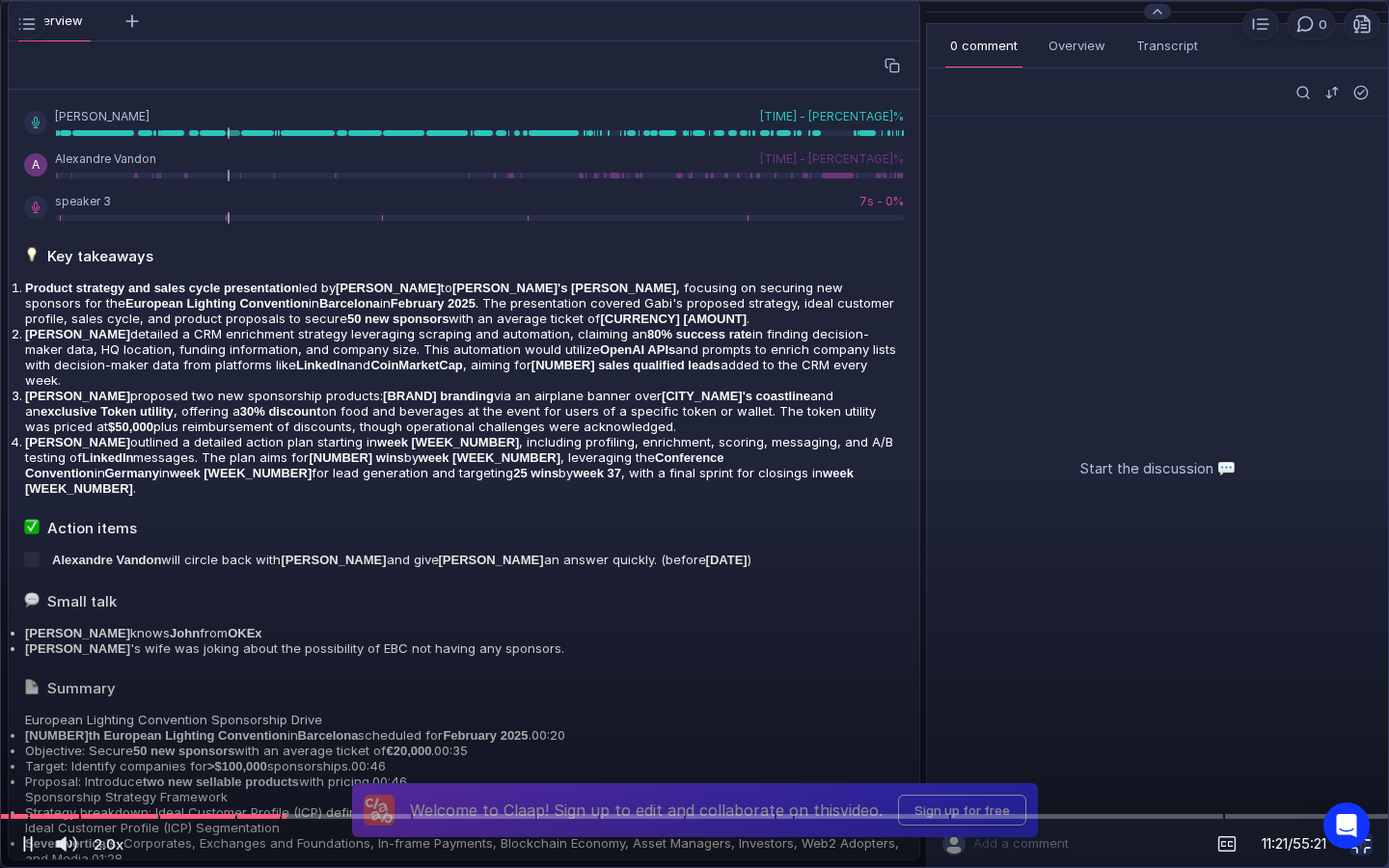 click at bounding box center [28, 844] 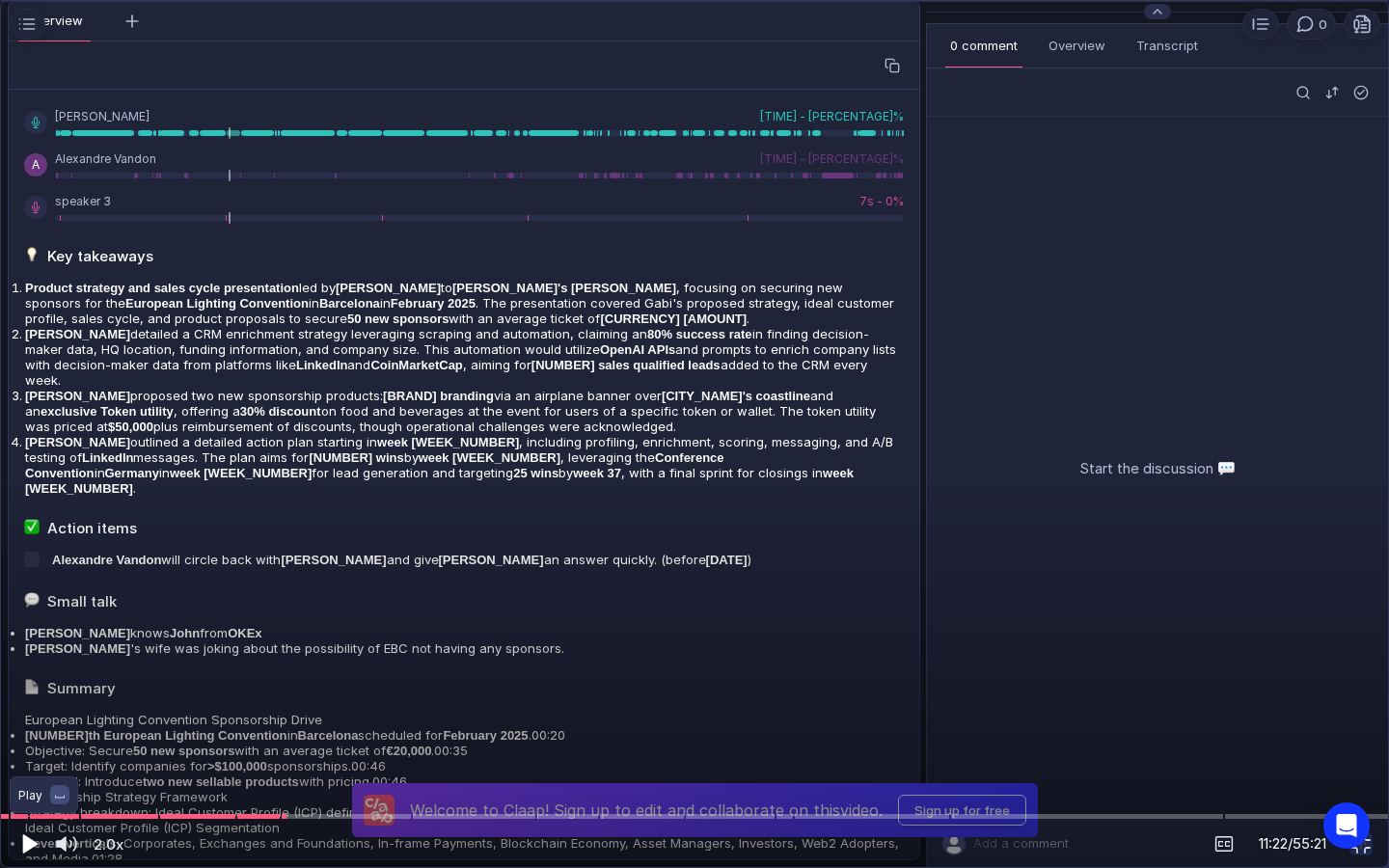 click at bounding box center (30, 844) 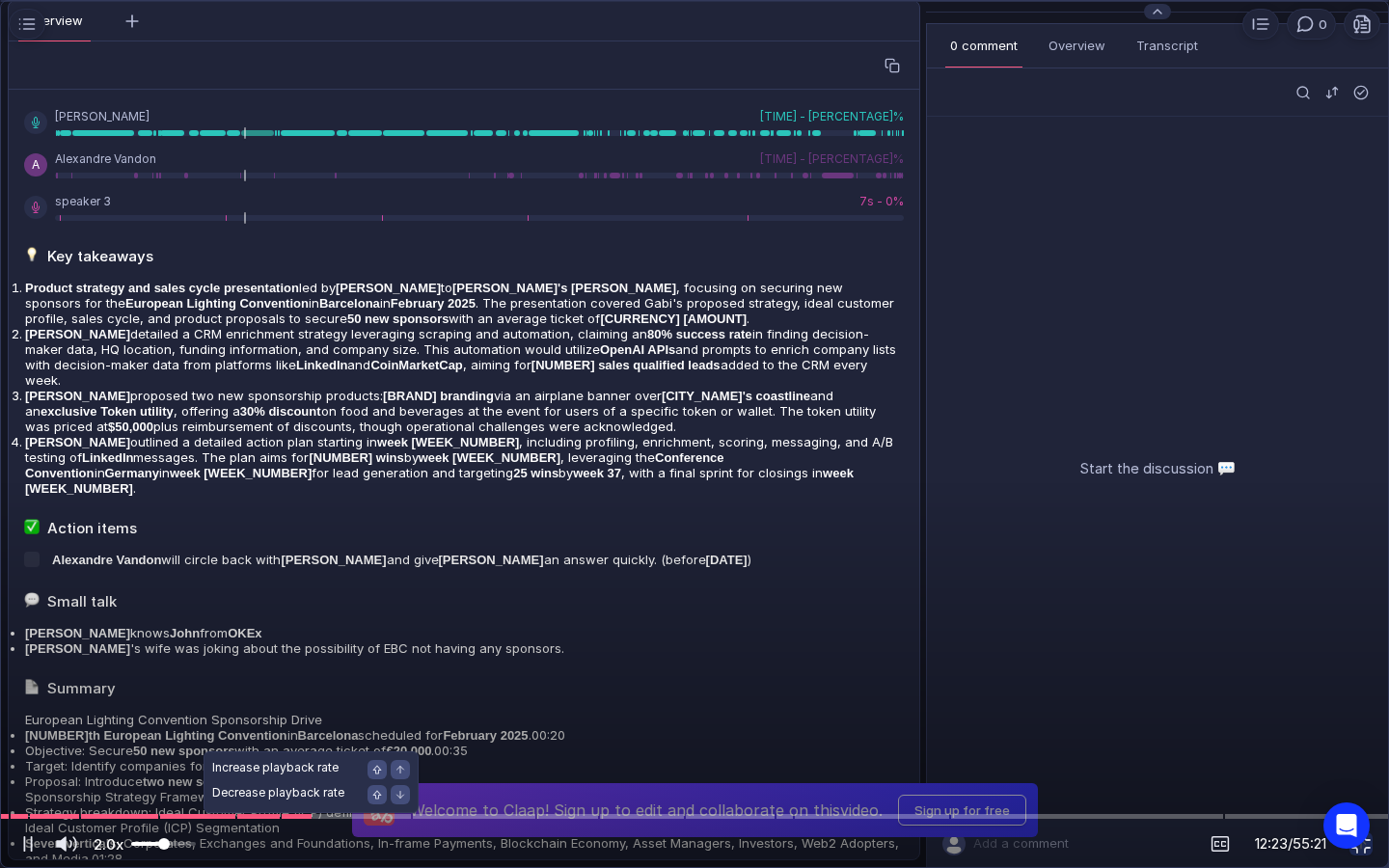 click at bounding box center (163, 844) 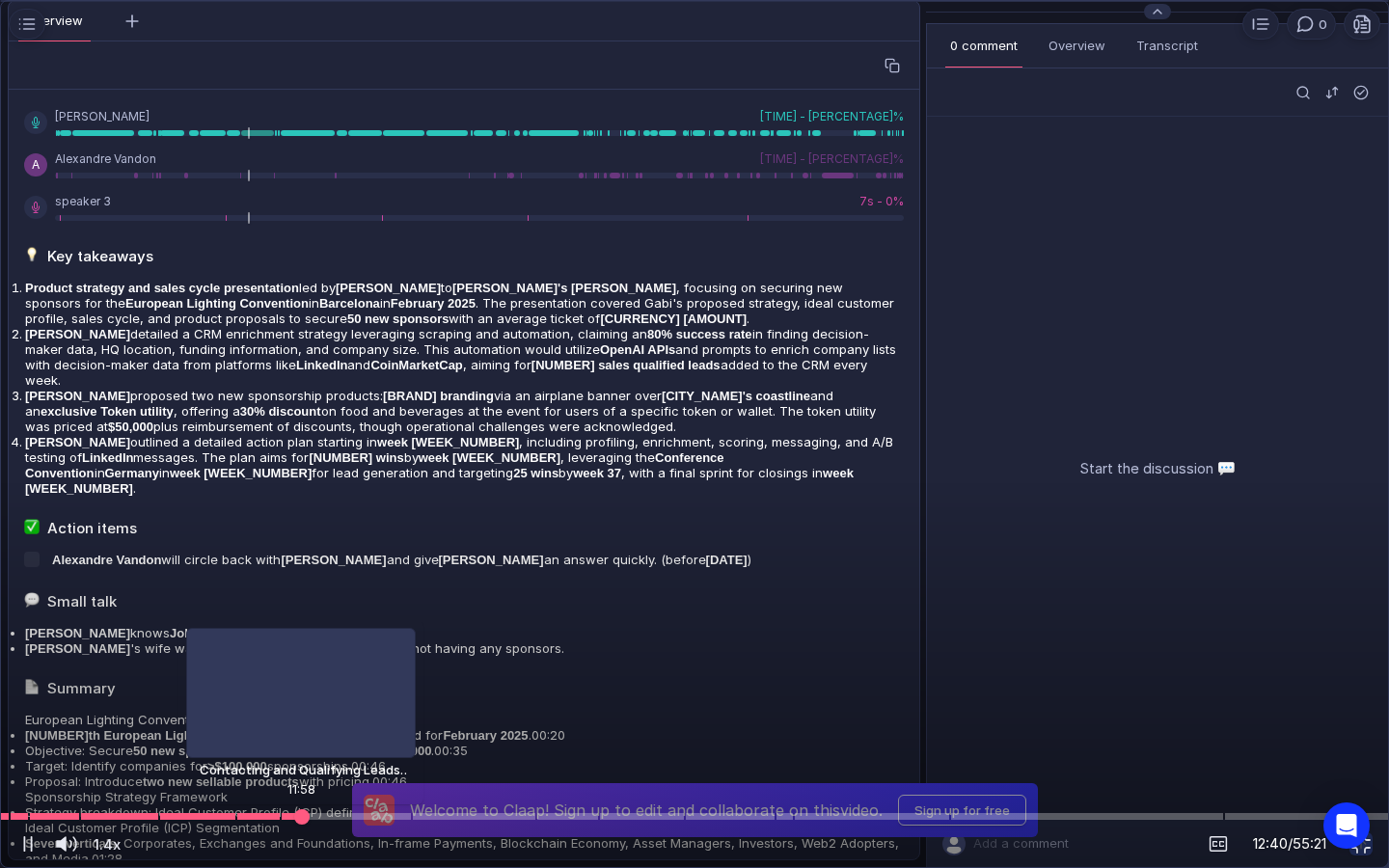 click at bounding box center [694, 816] 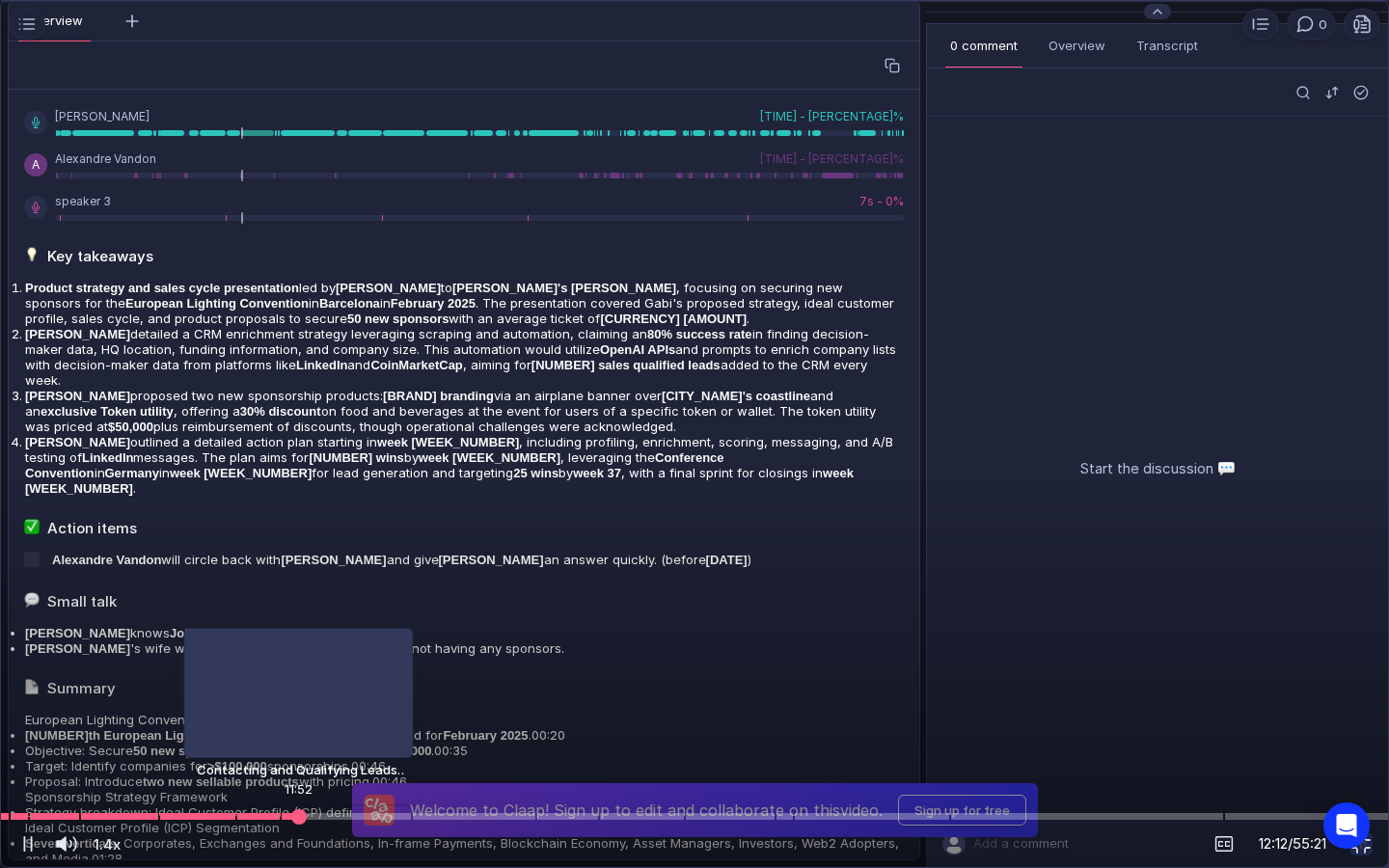 click at bounding box center (694, 816) 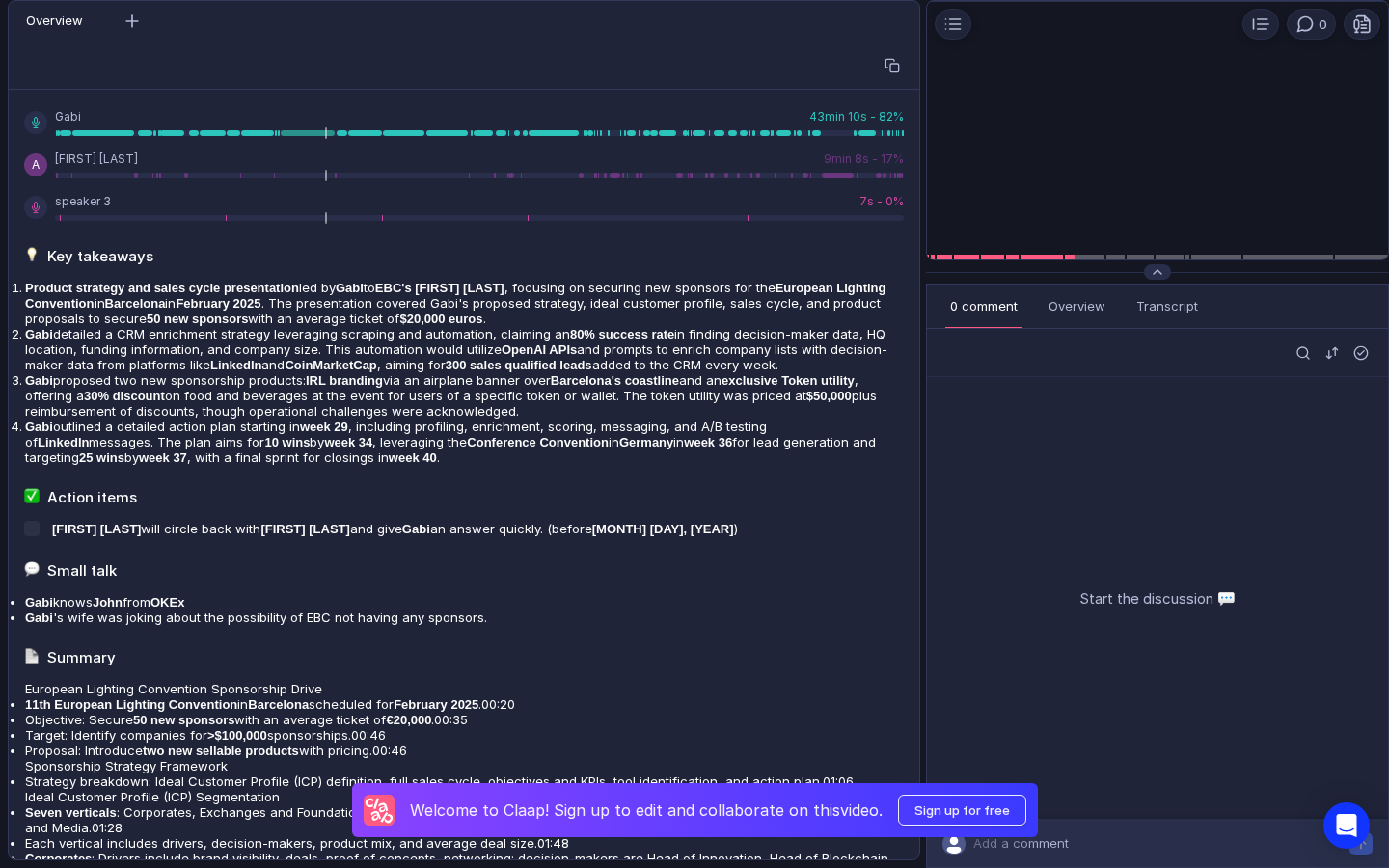 scroll, scrollTop: 0, scrollLeft: 0, axis: both 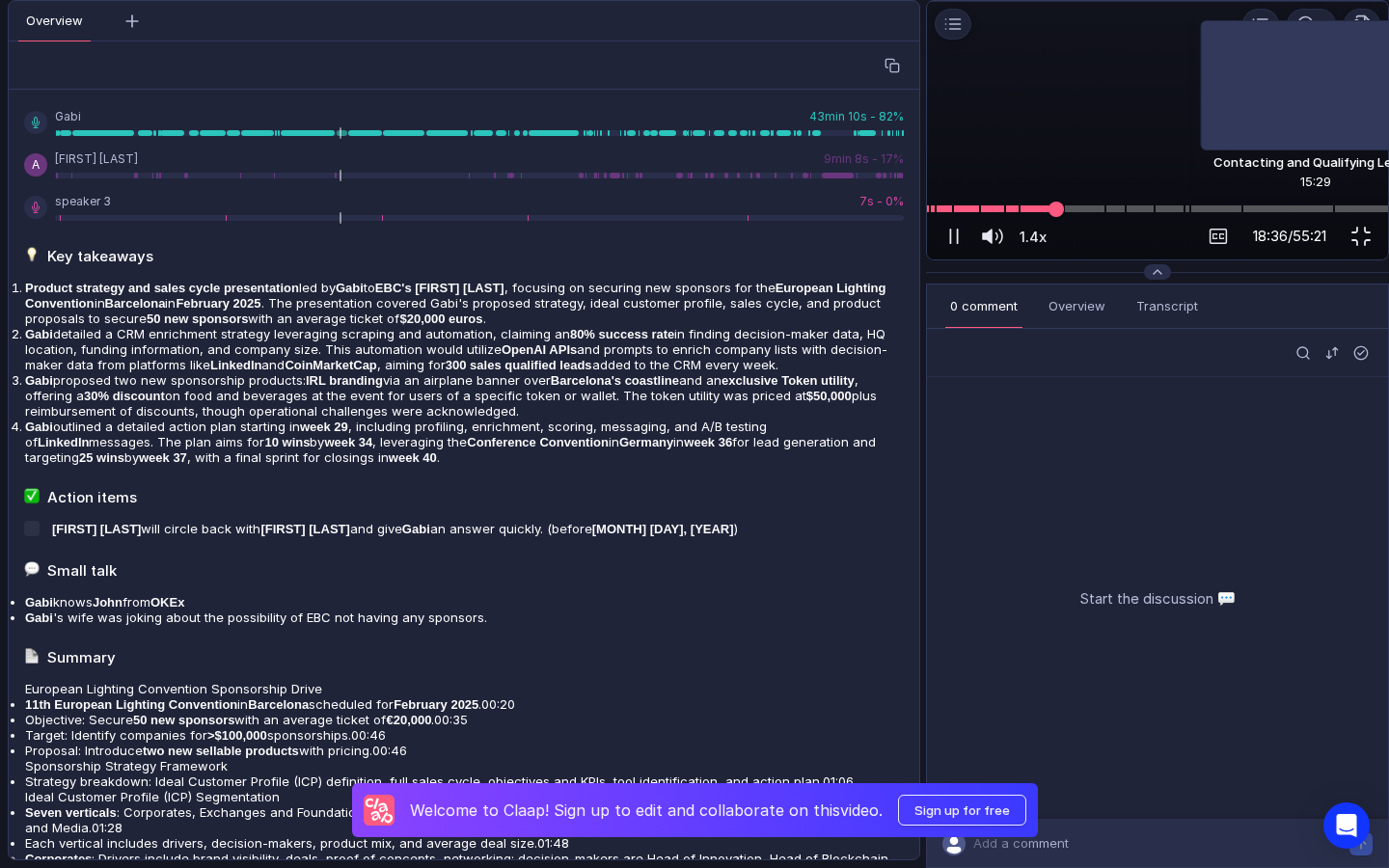 click at bounding box center [1158, 208] 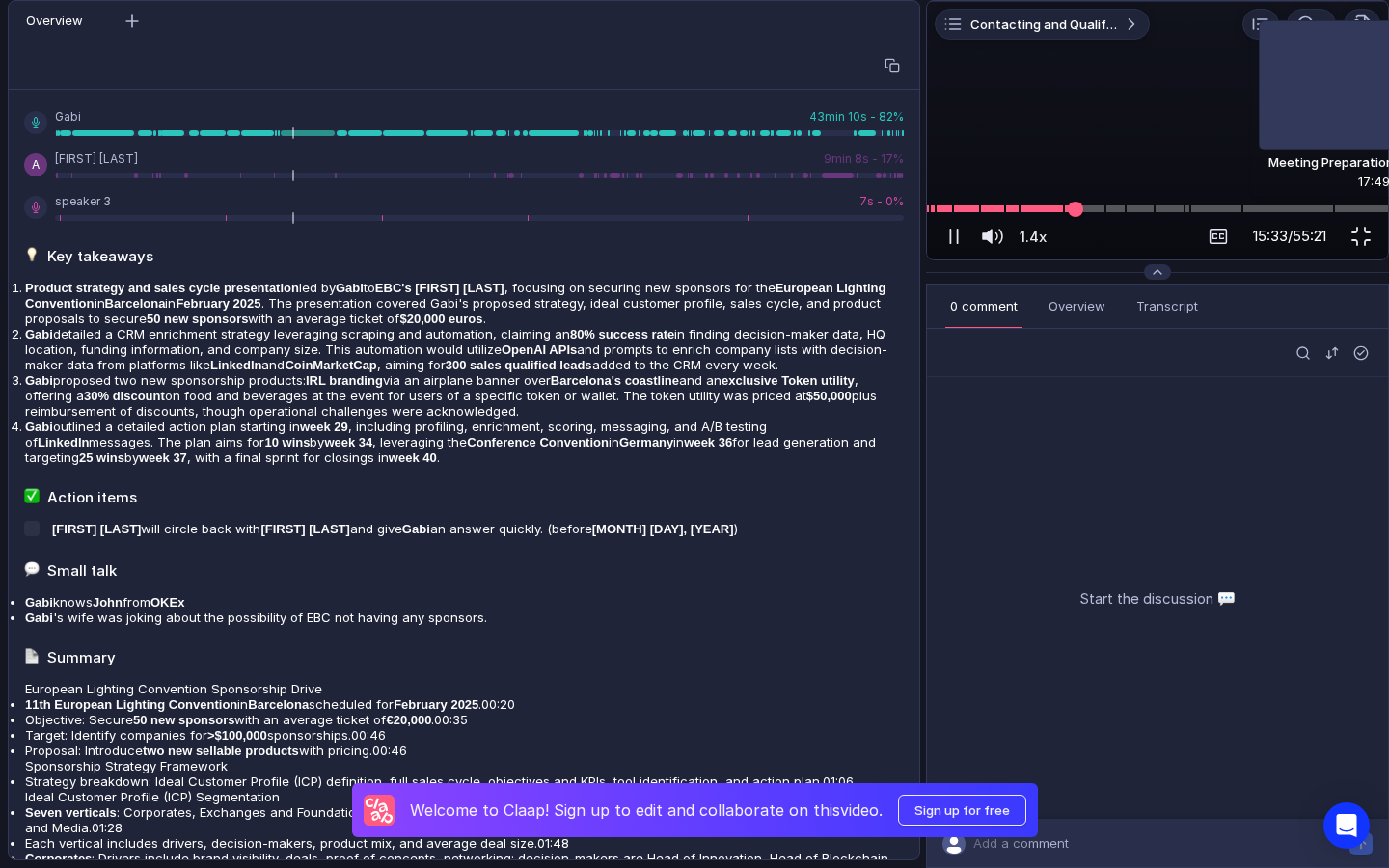 click at bounding box center [1158, 208] 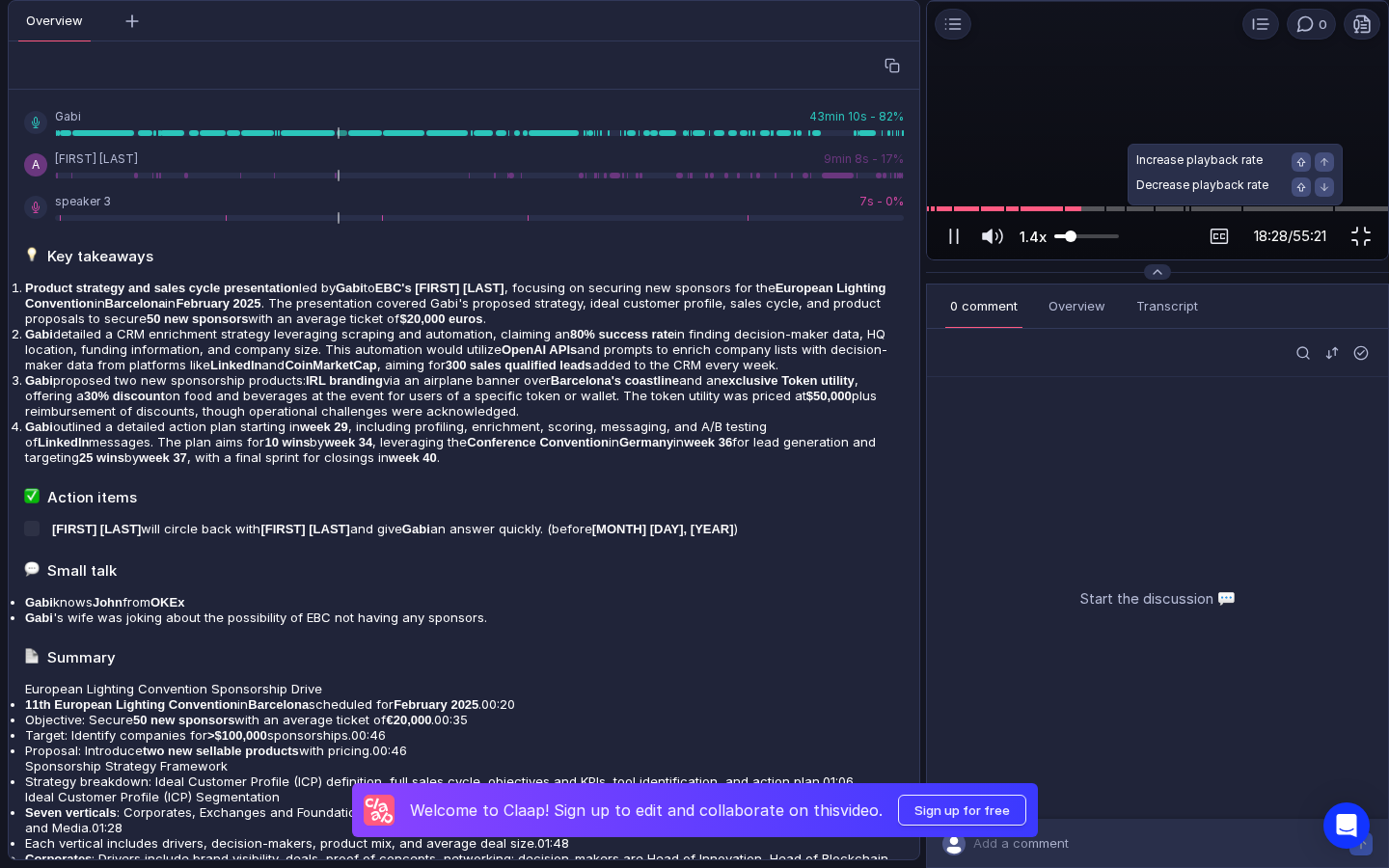 click at bounding box center (1086, 236) 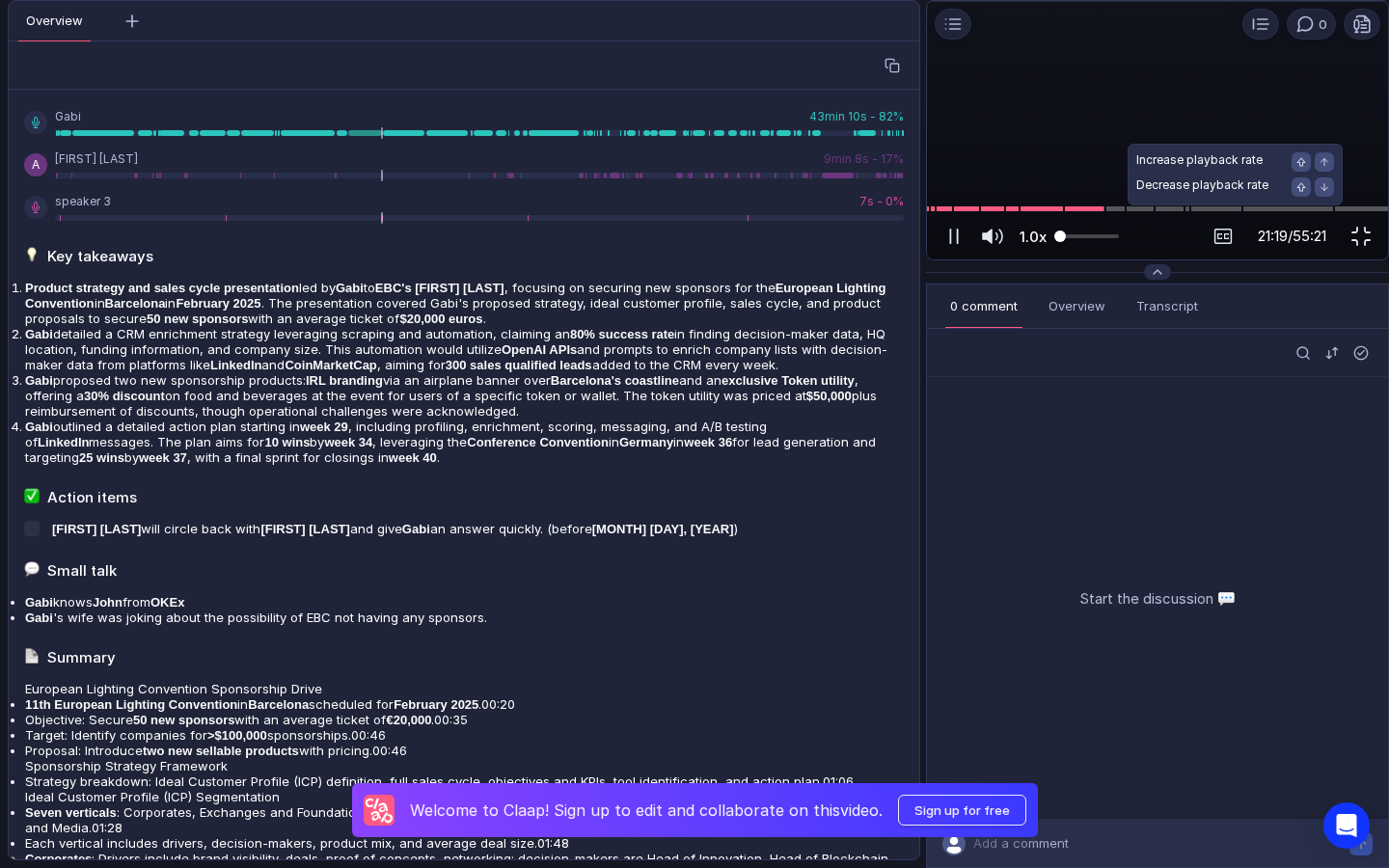 click at bounding box center (1086, 236) 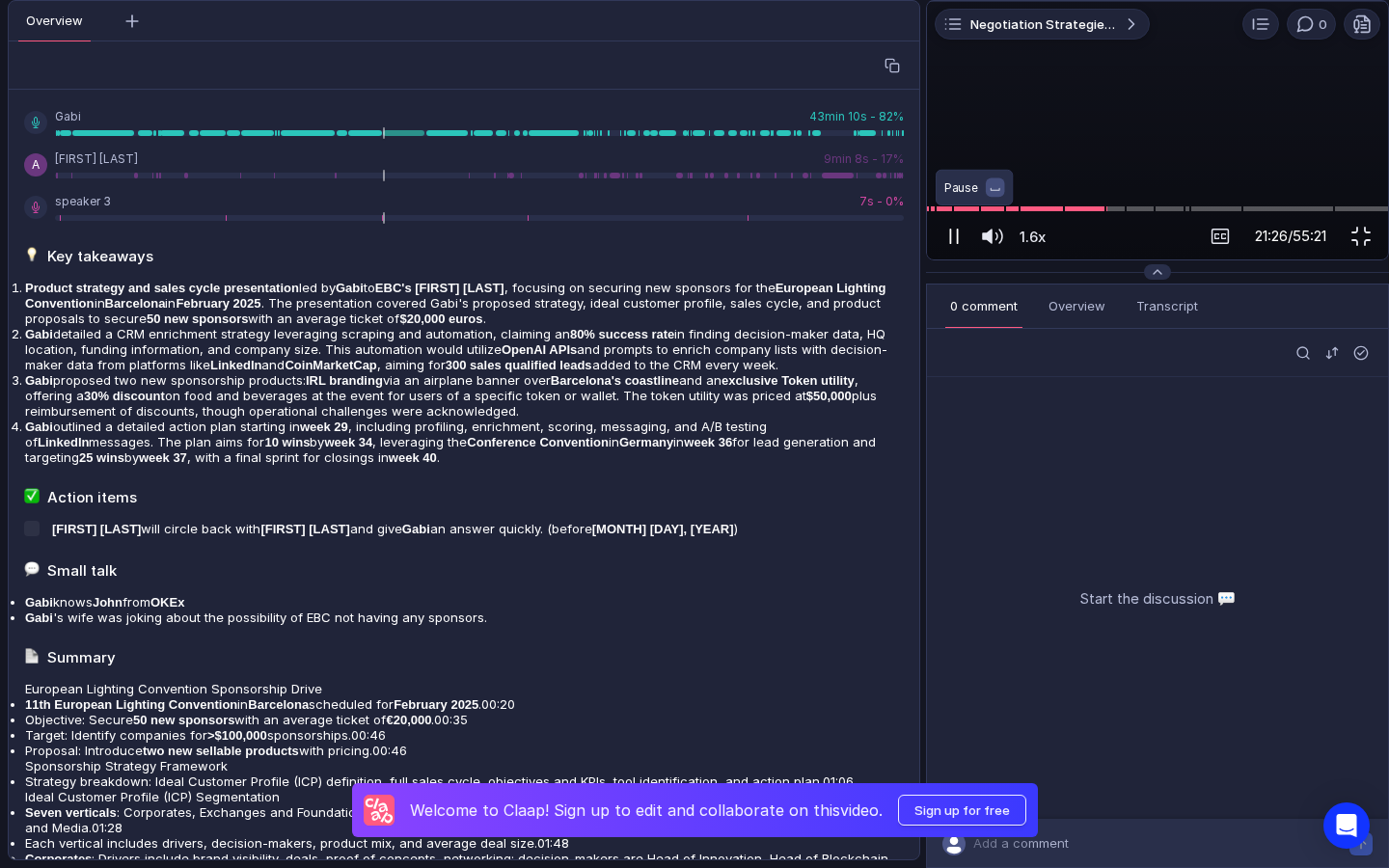 click at bounding box center [958, 236] 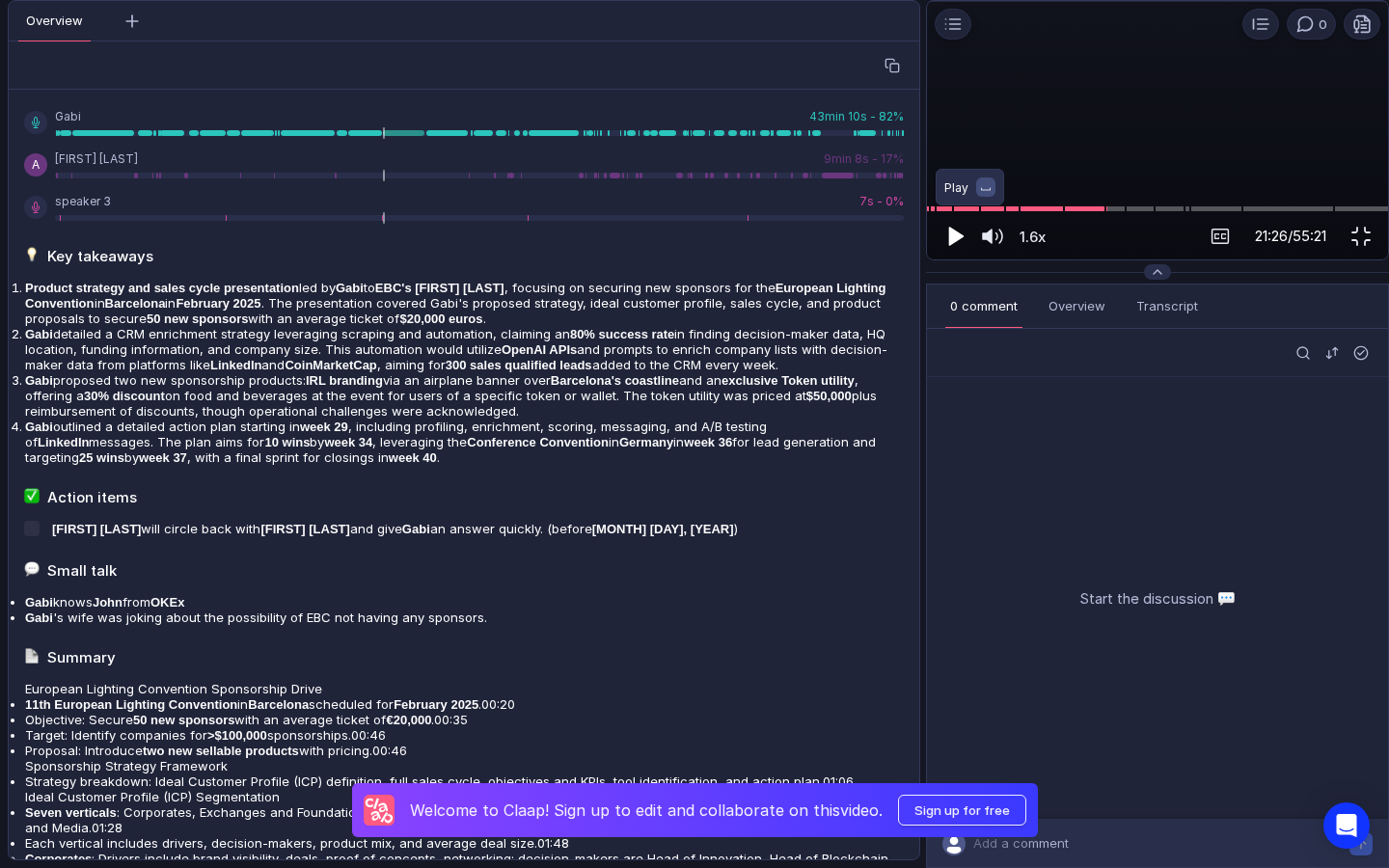 click at bounding box center [956, 236] 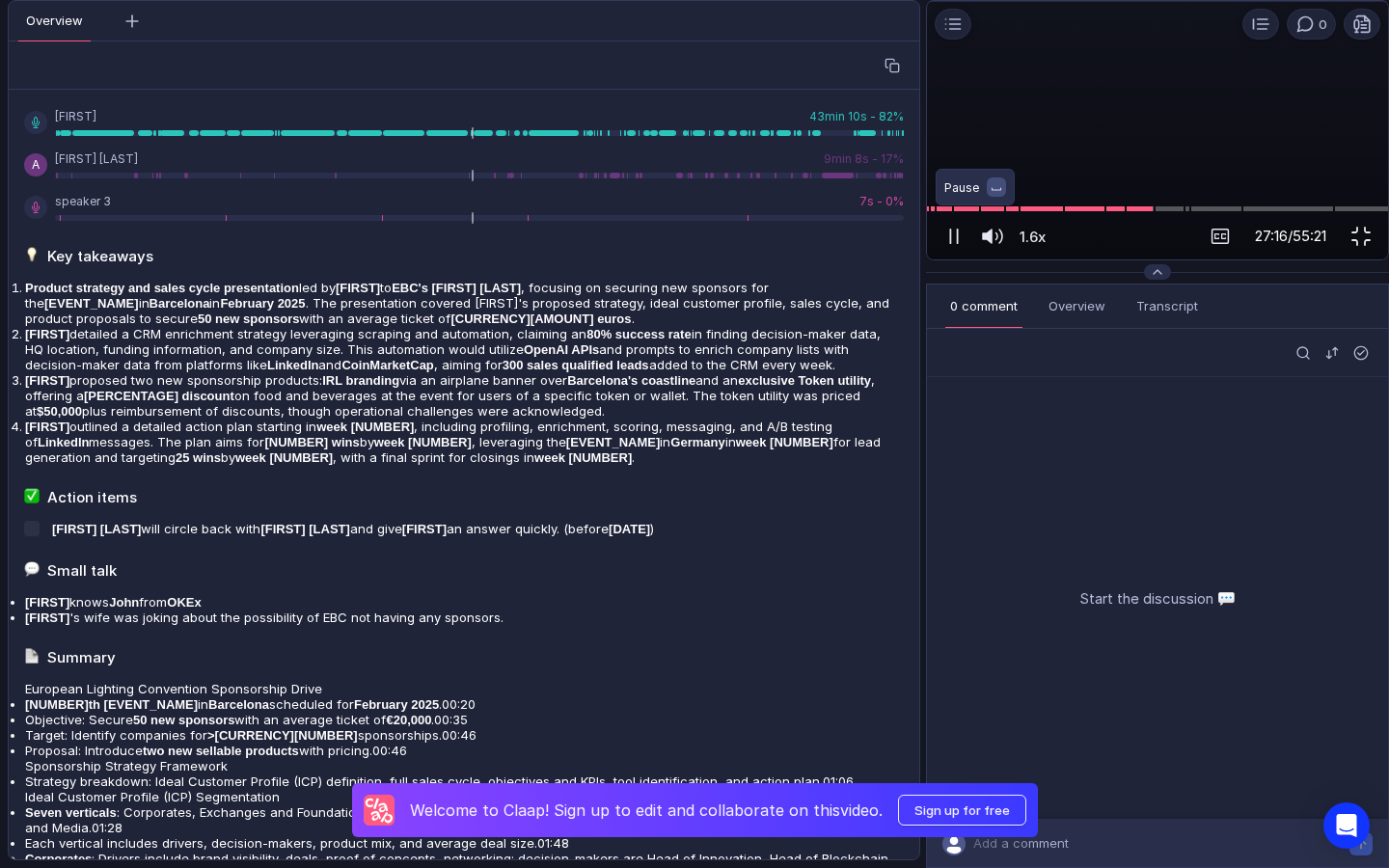 scroll, scrollTop: 0, scrollLeft: 0, axis: both 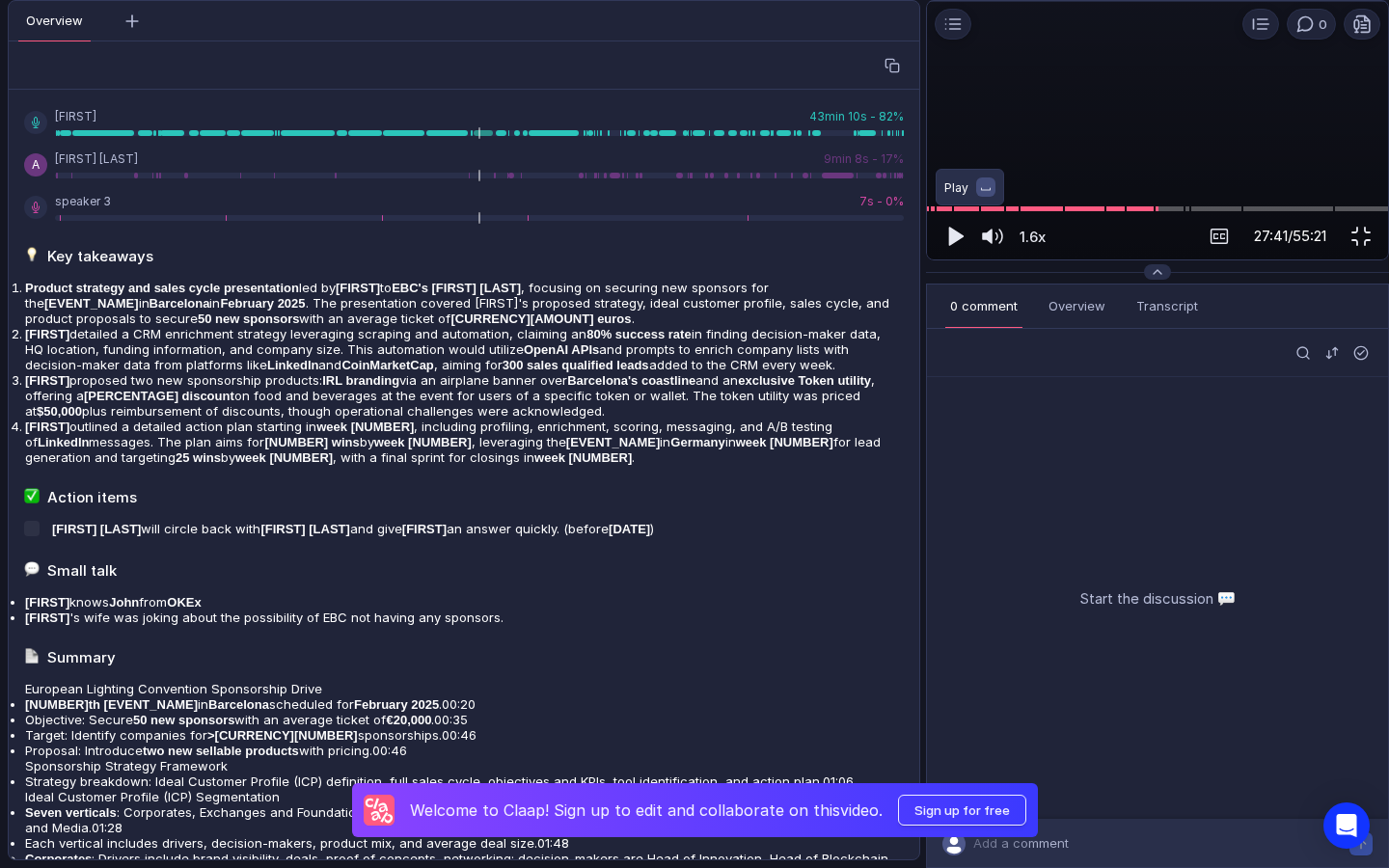 click at bounding box center (956, 236) 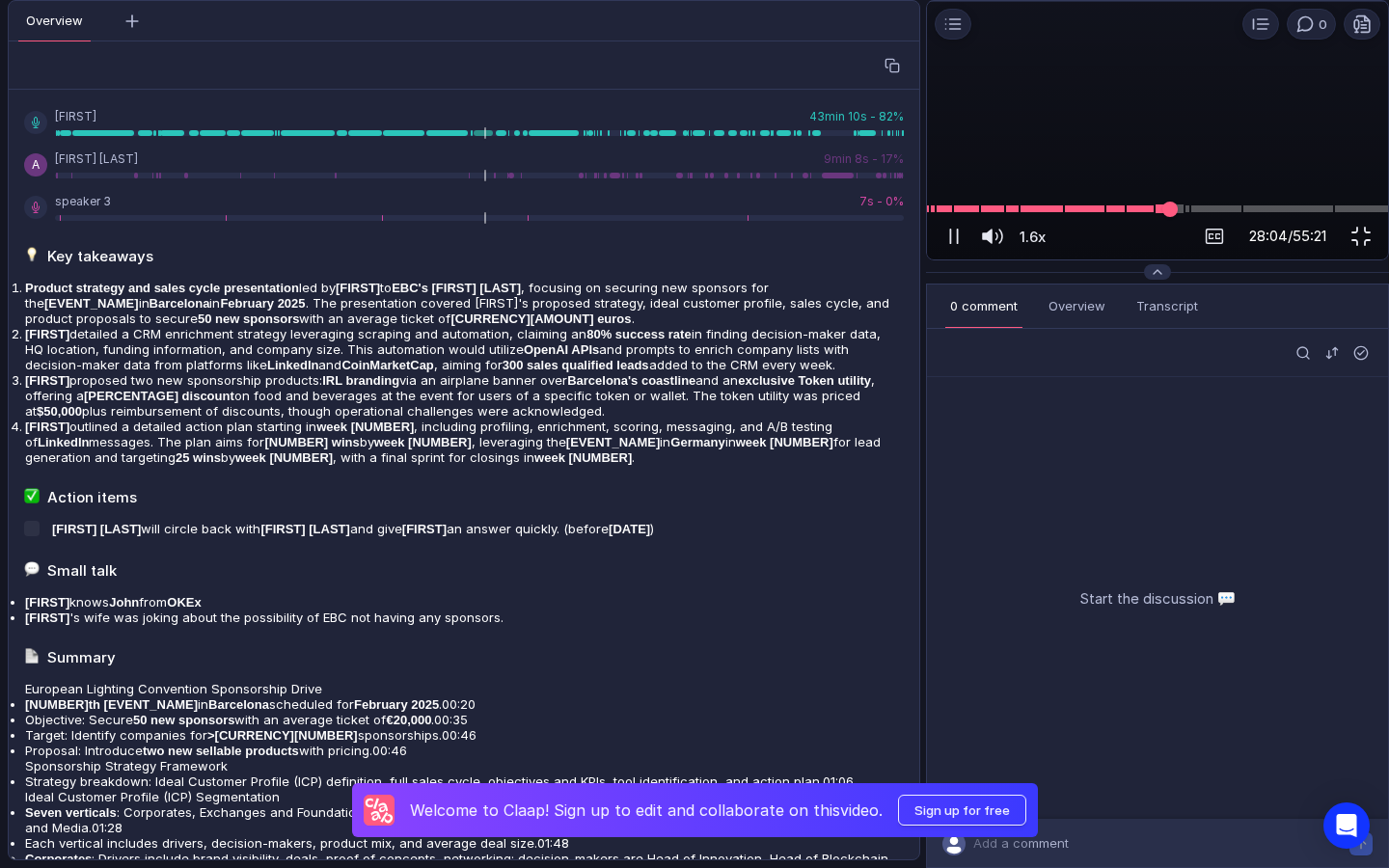 click at bounding box center [1158, 208] 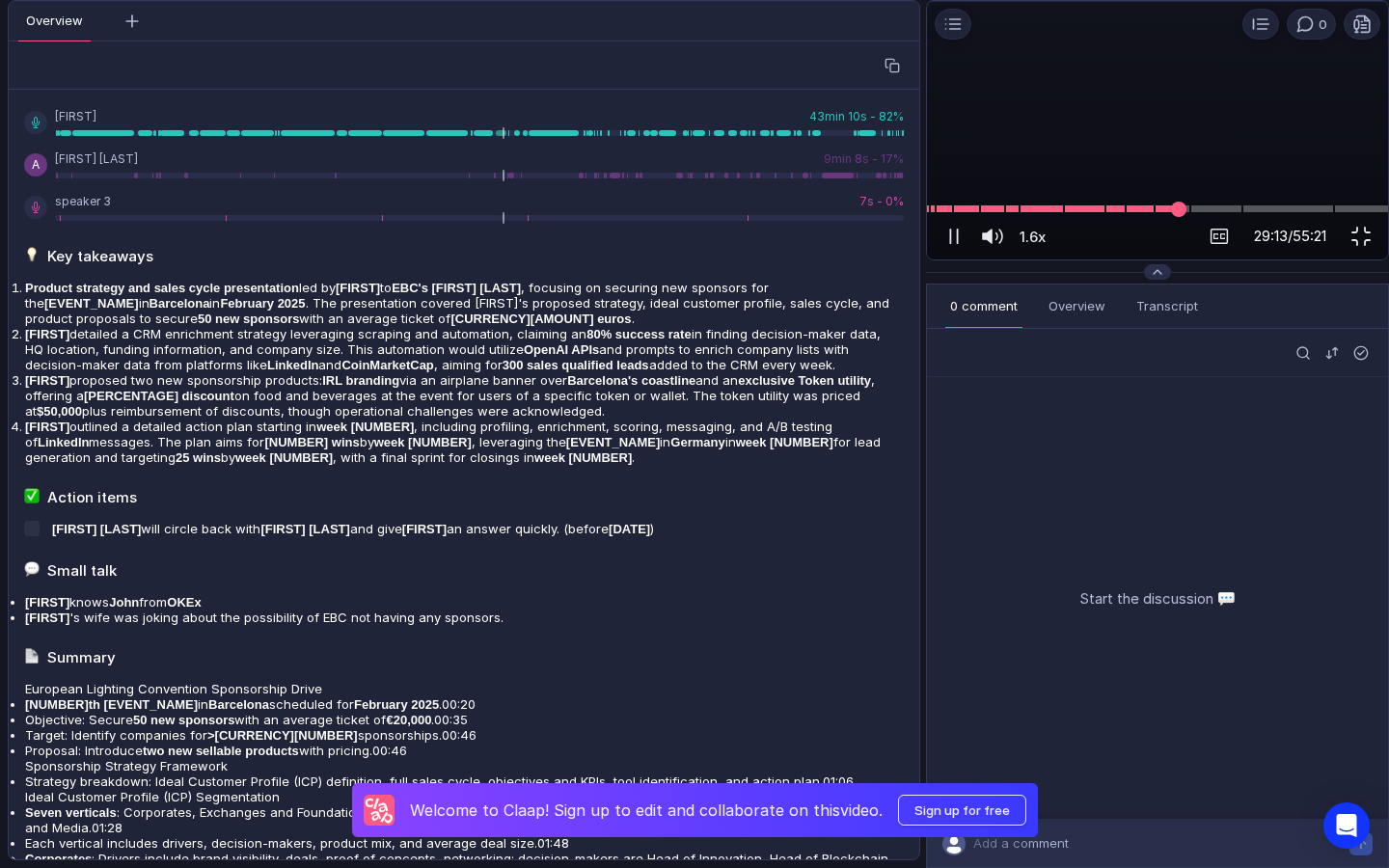 click at bounding box center (1158, 208) 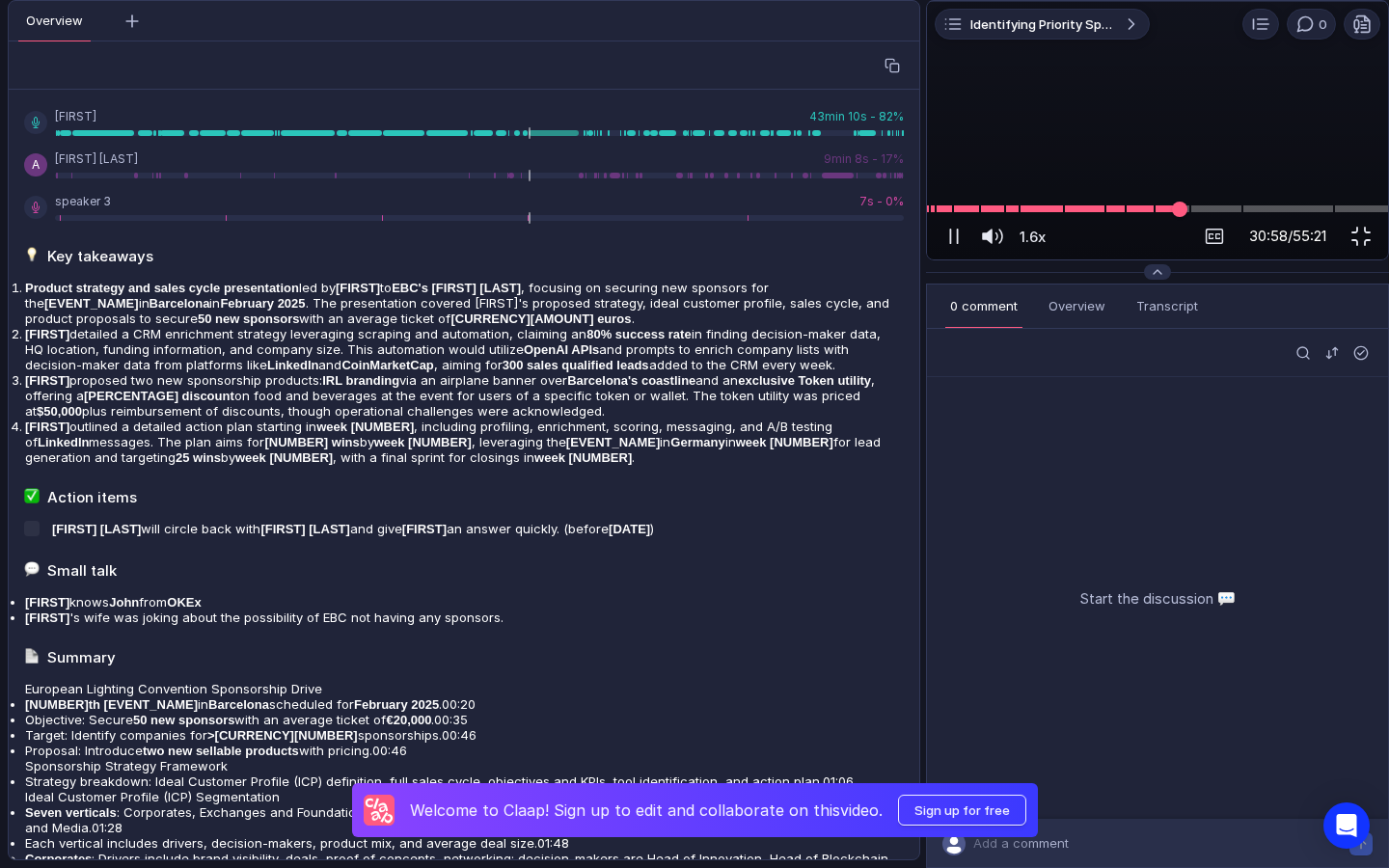 click at bounding box center (1158, 208) 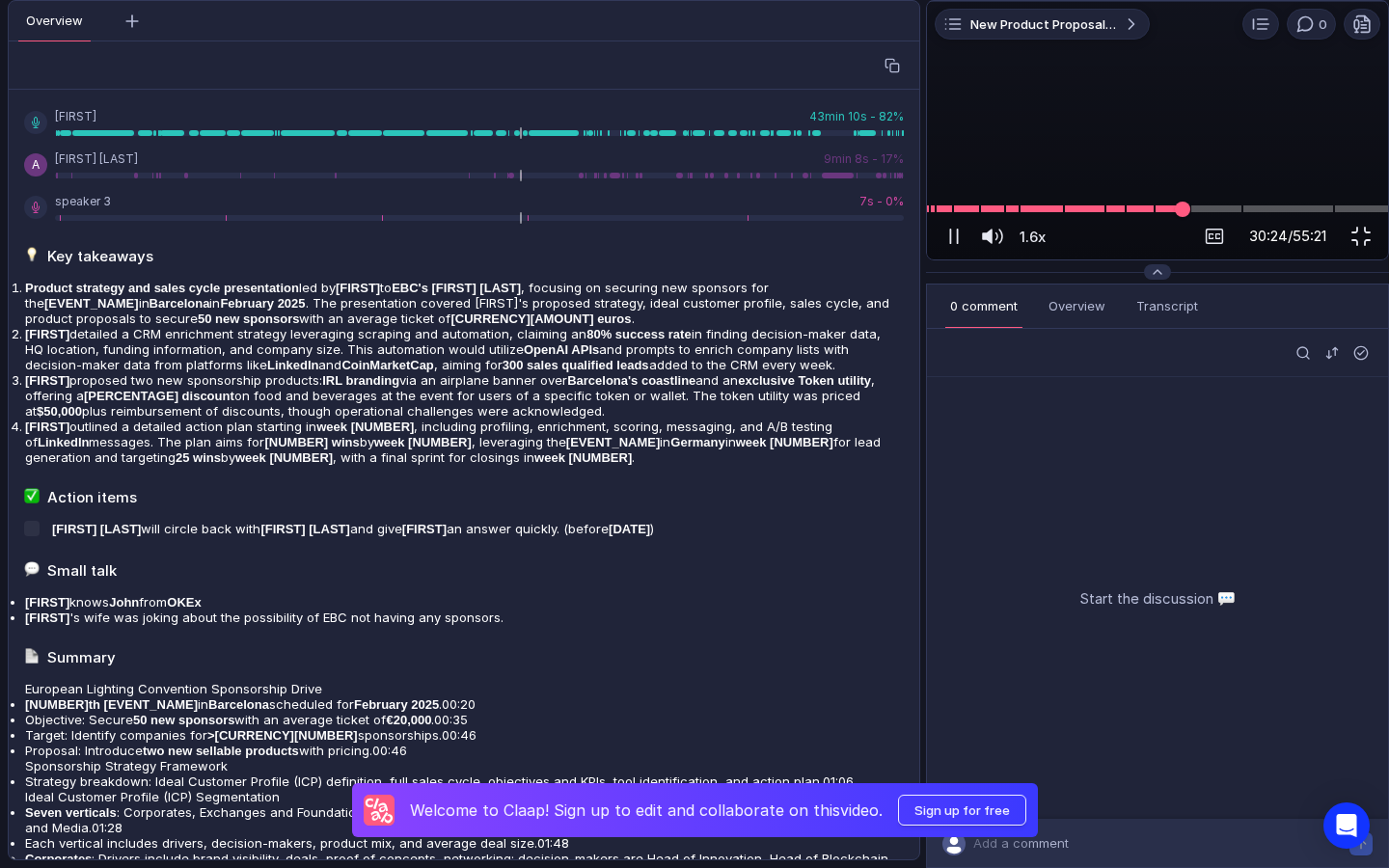 click at bounding box center (1158, 208) 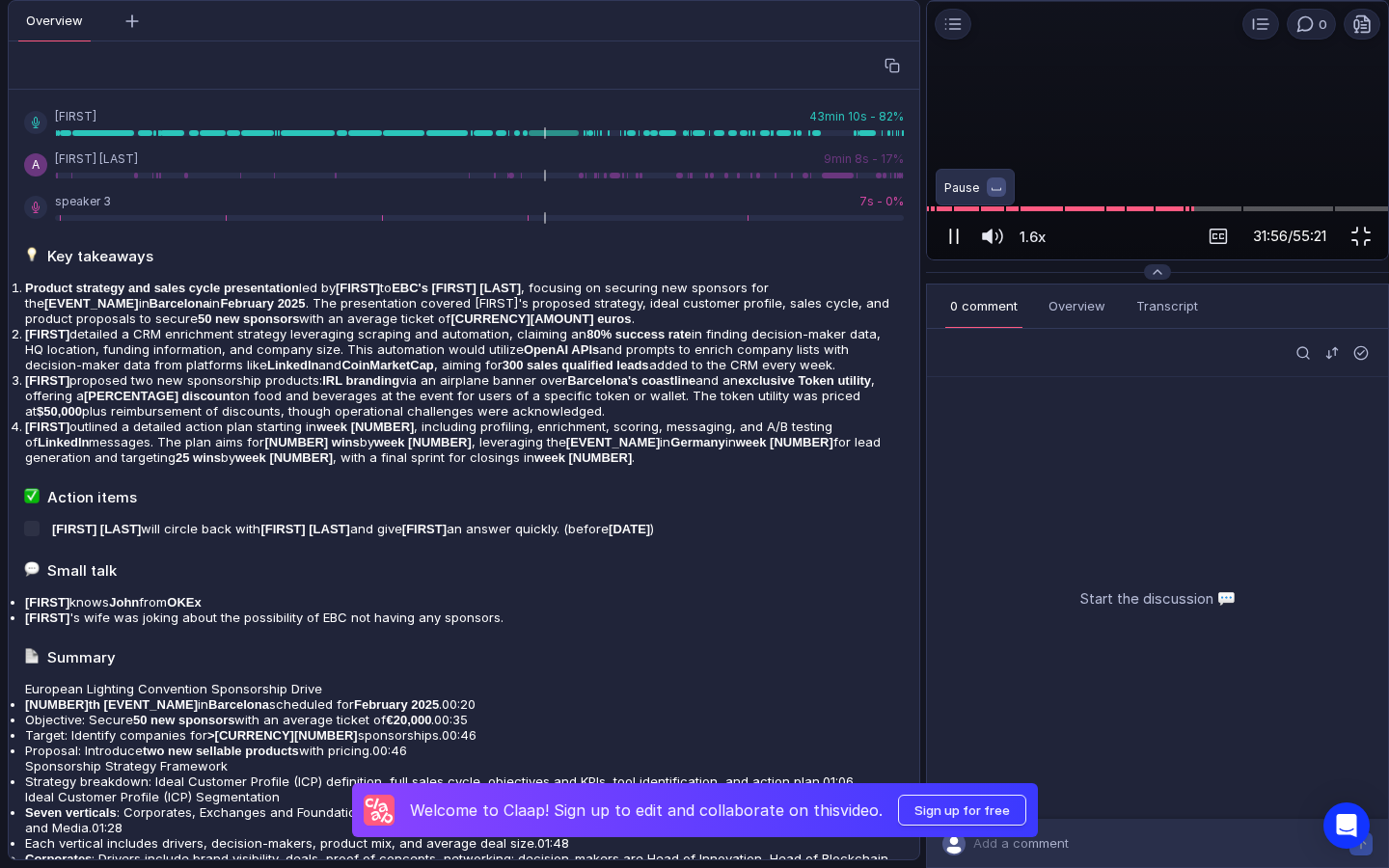 click at bounding box center (954, 236) 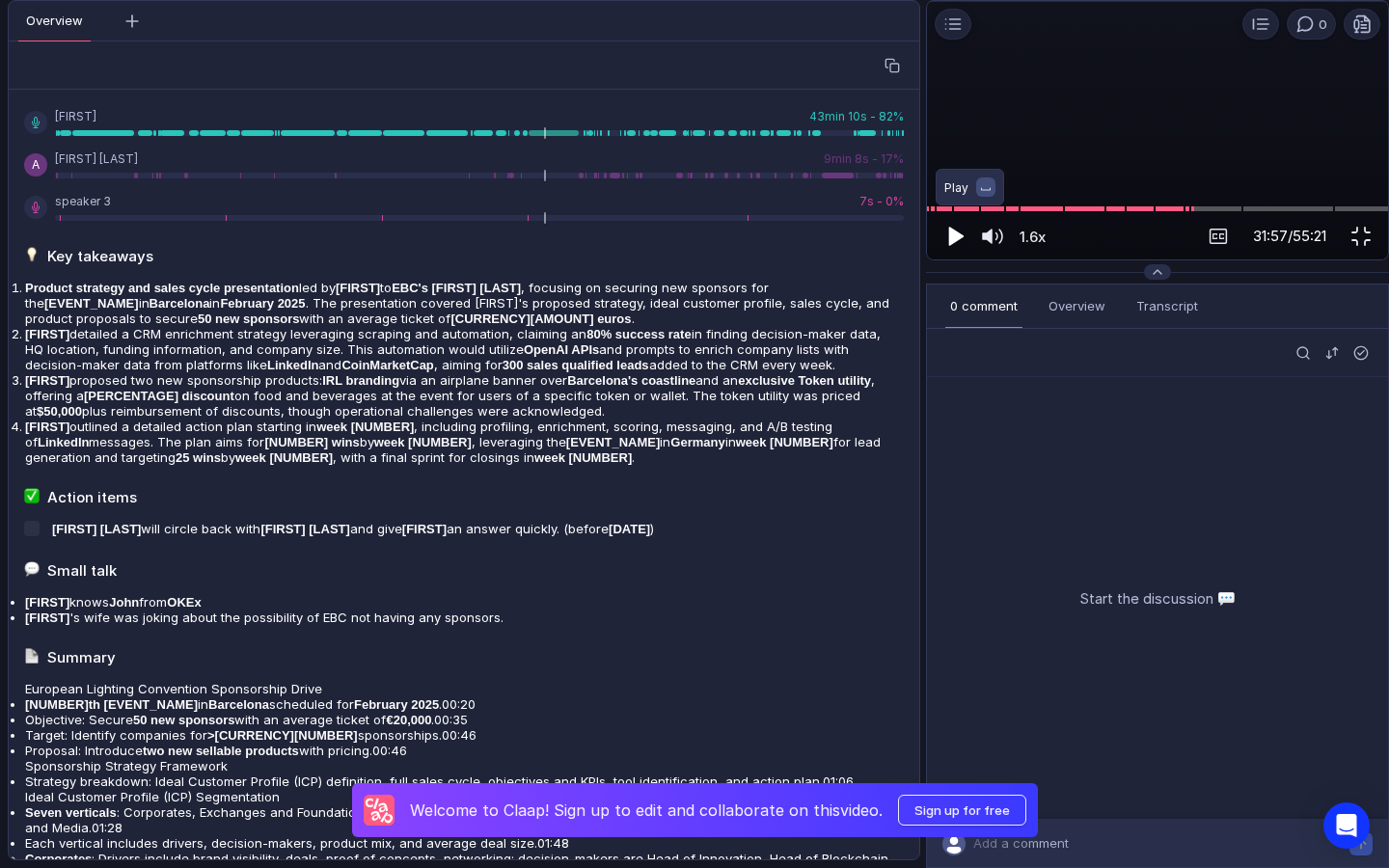click at bounding box center (956, 236) 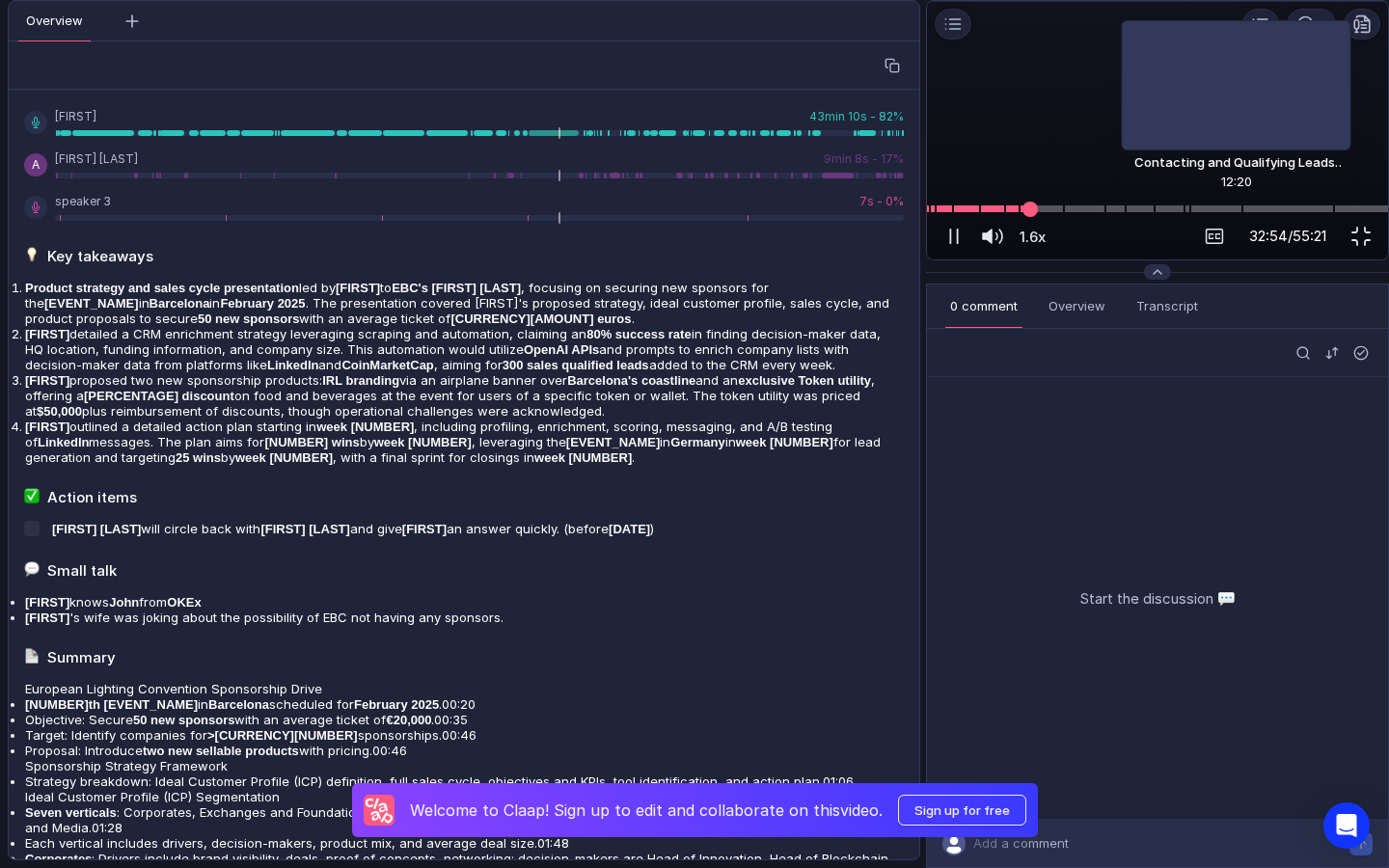 click at bounding box center [1158, 208] 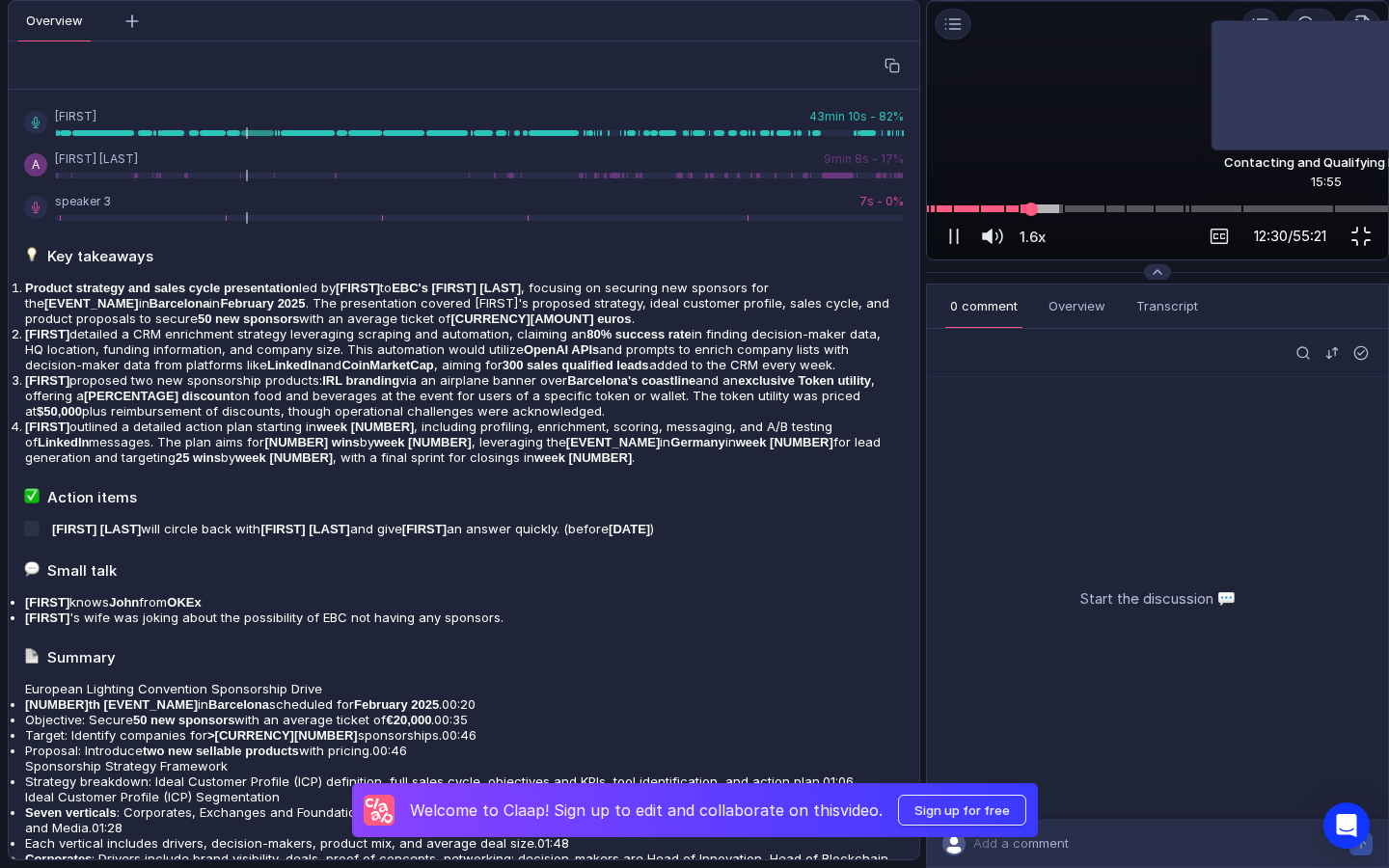 click at bounding box center [1158, 208] 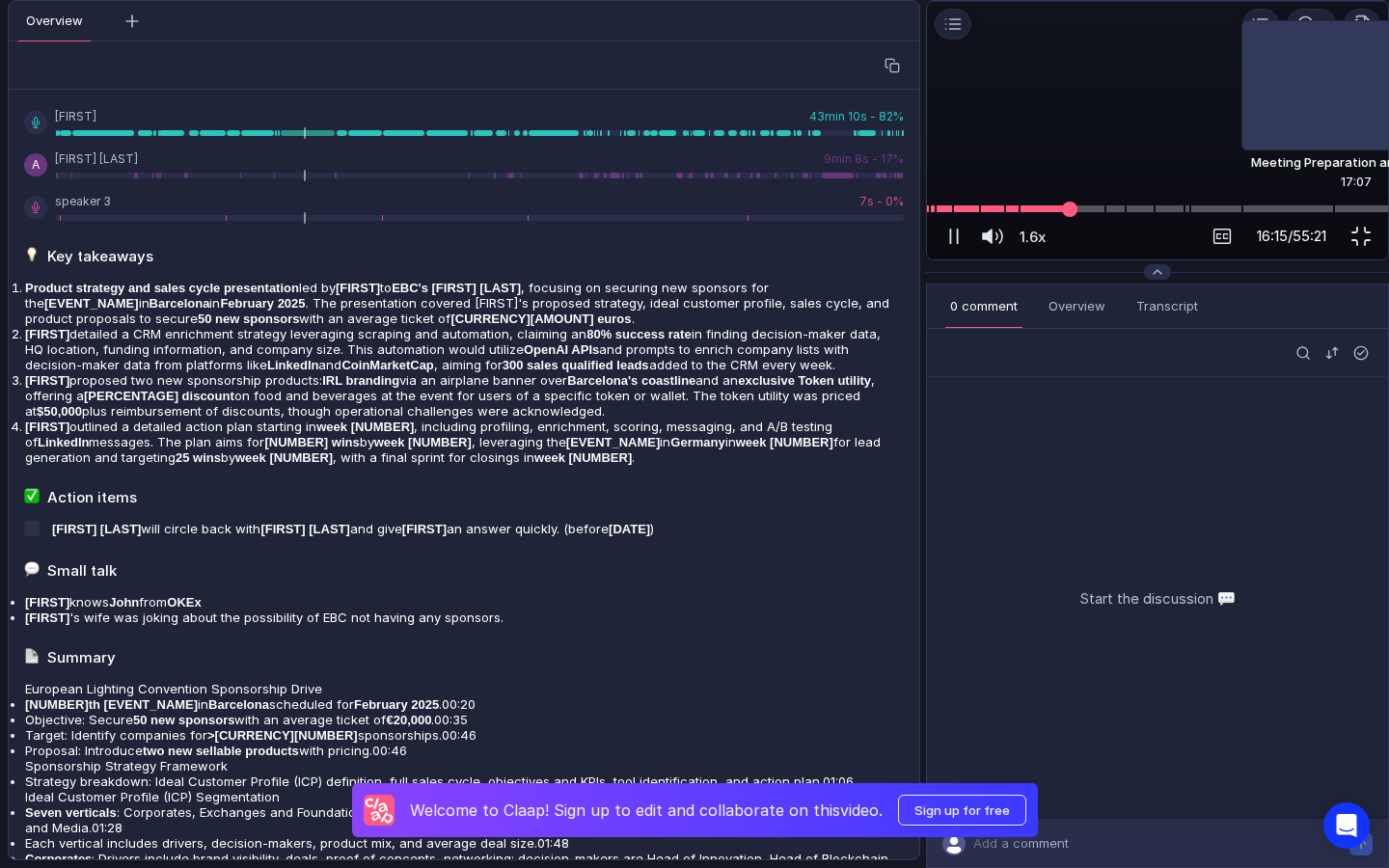 click at bounding box center [1158, 208] 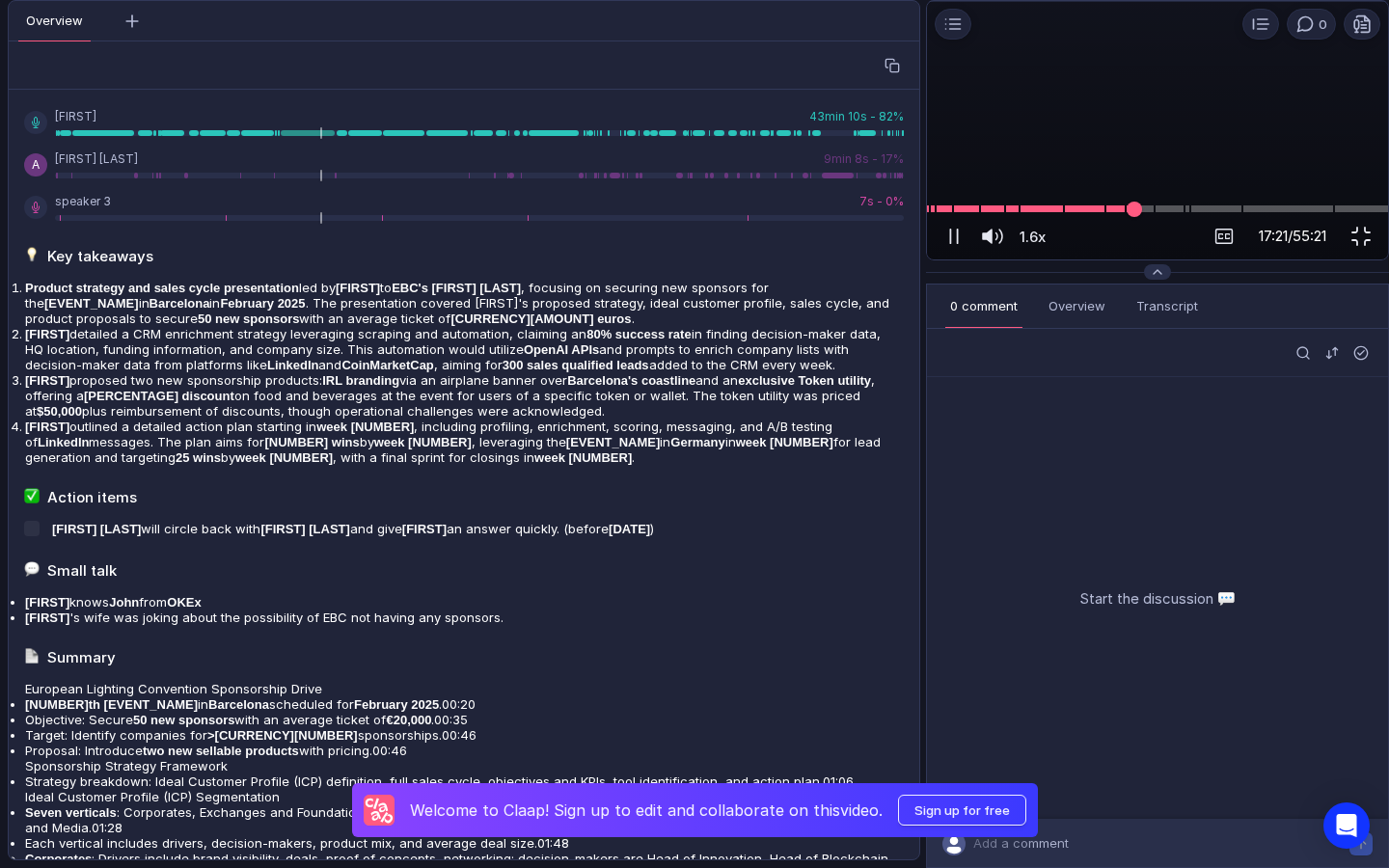 click at bounding box center [1158, 208] 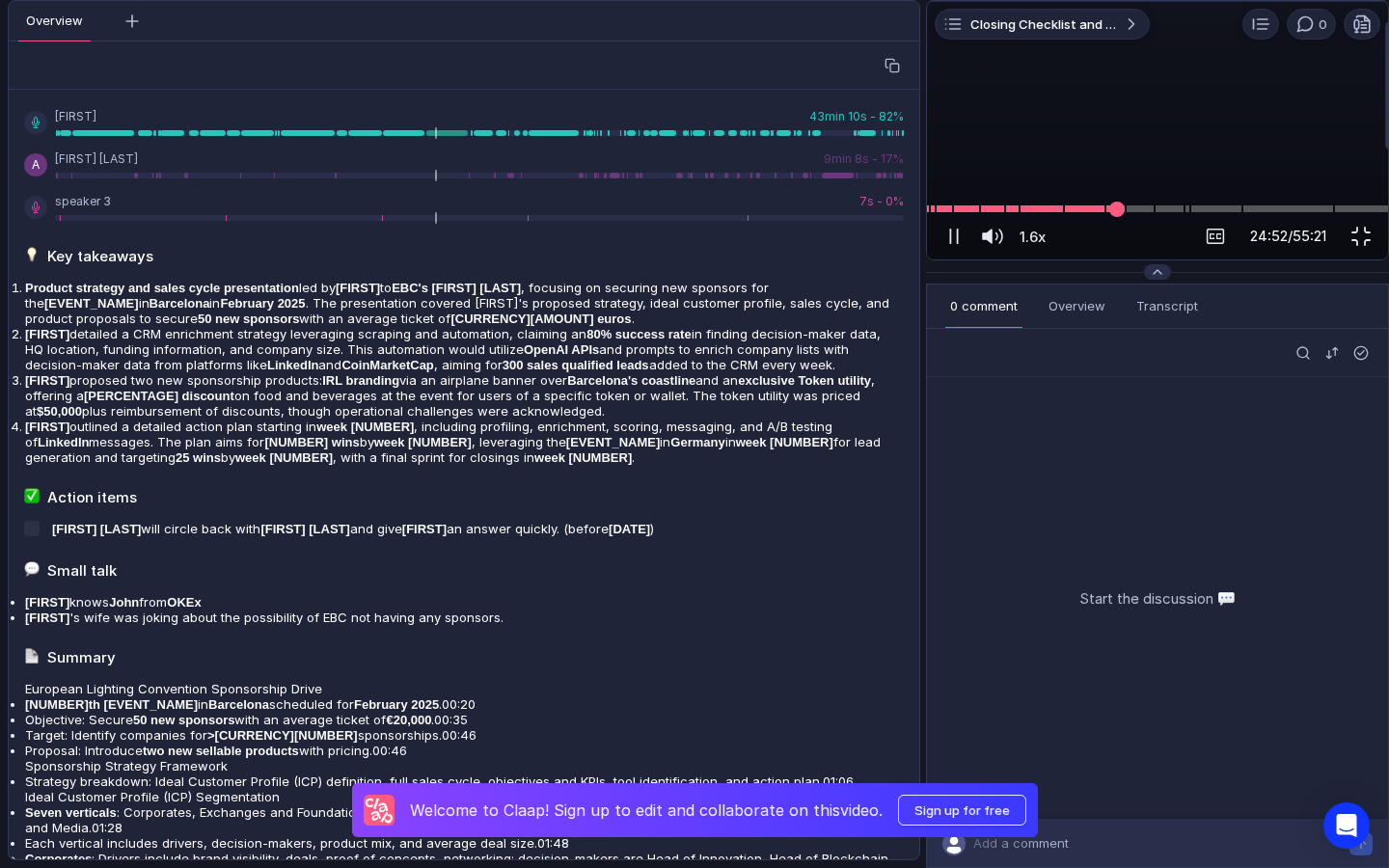 click at bounding box center (1158, 208) 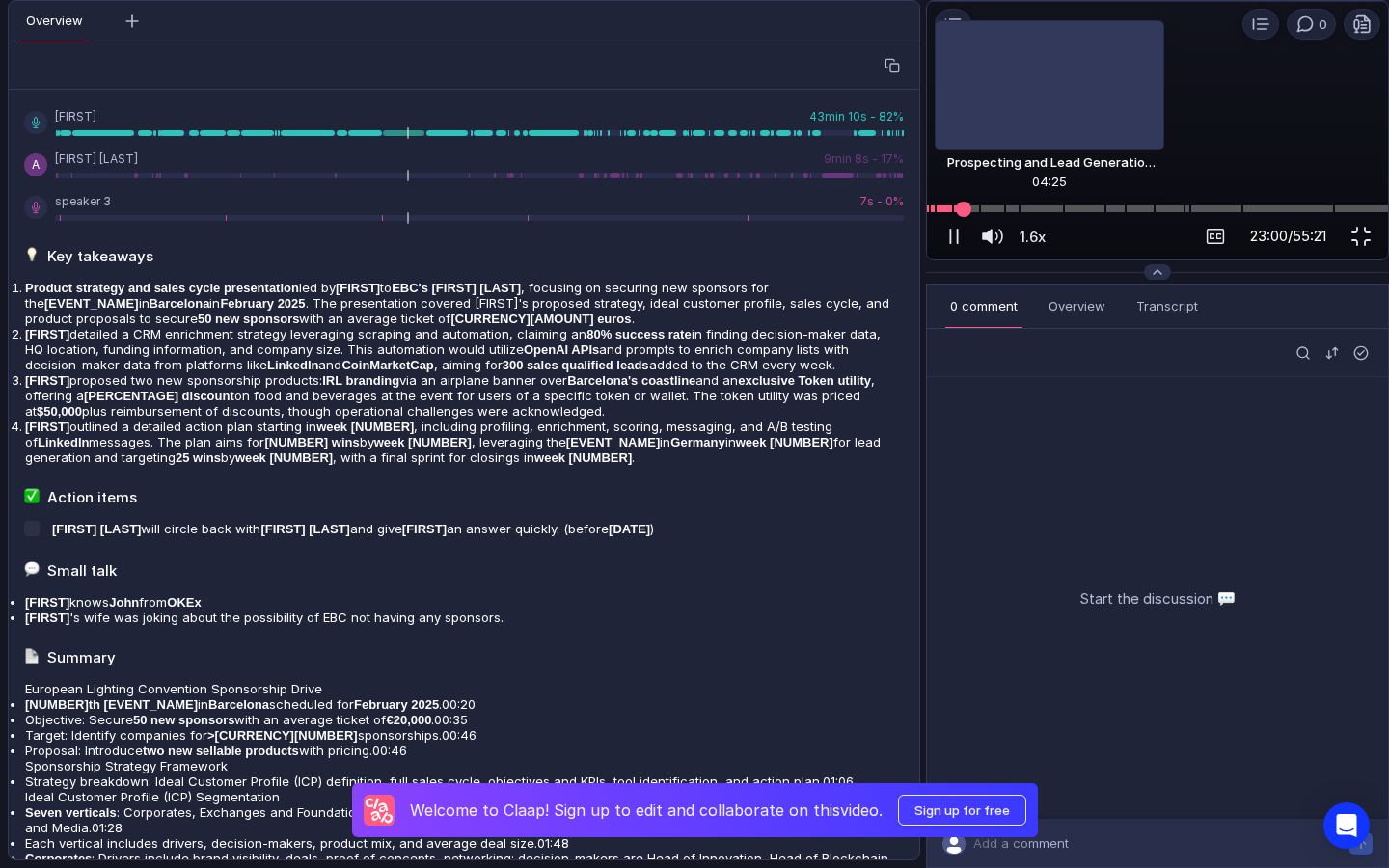 click at bounding box center [1158, 208] 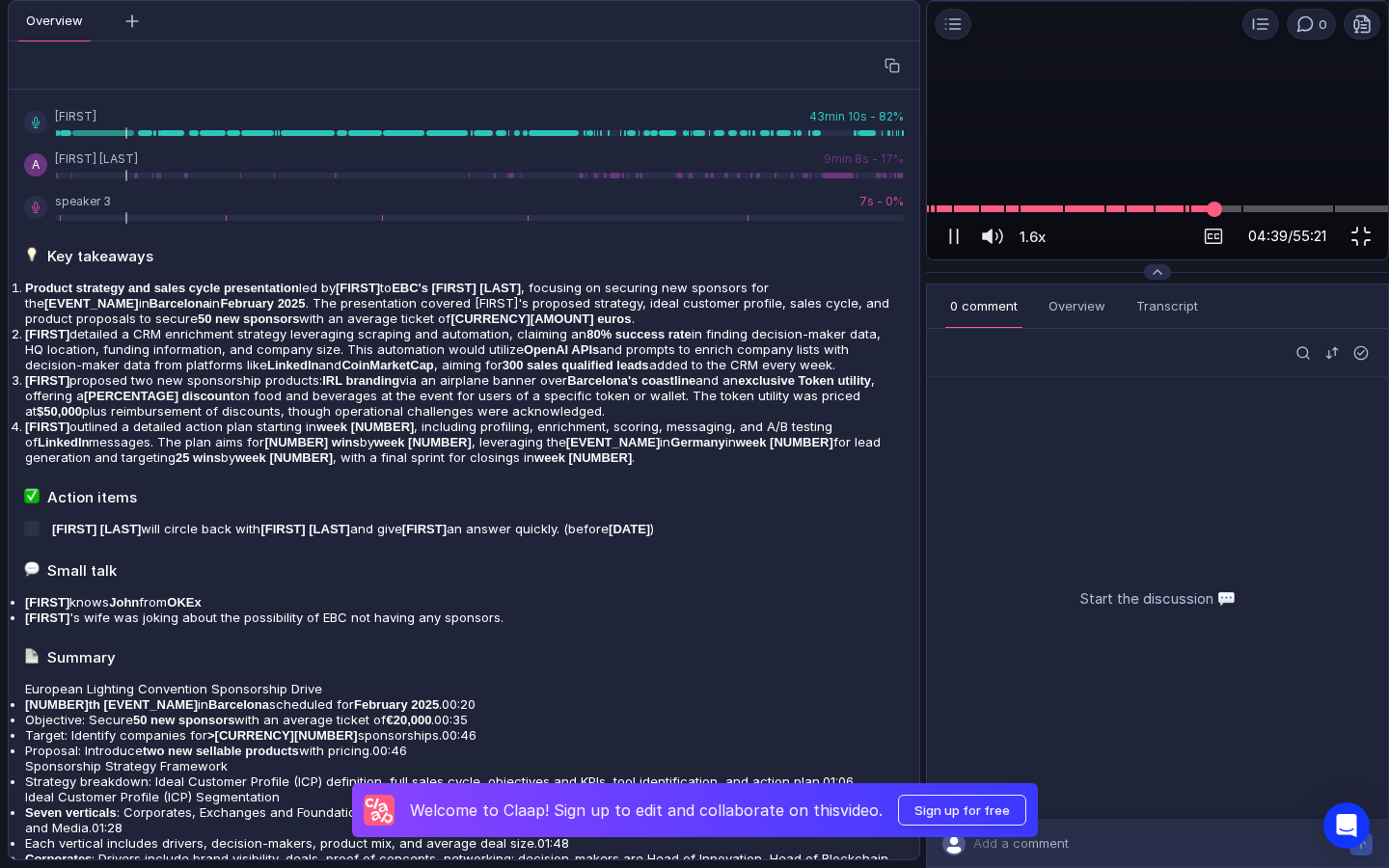 click at bounding box center (1158, 208) 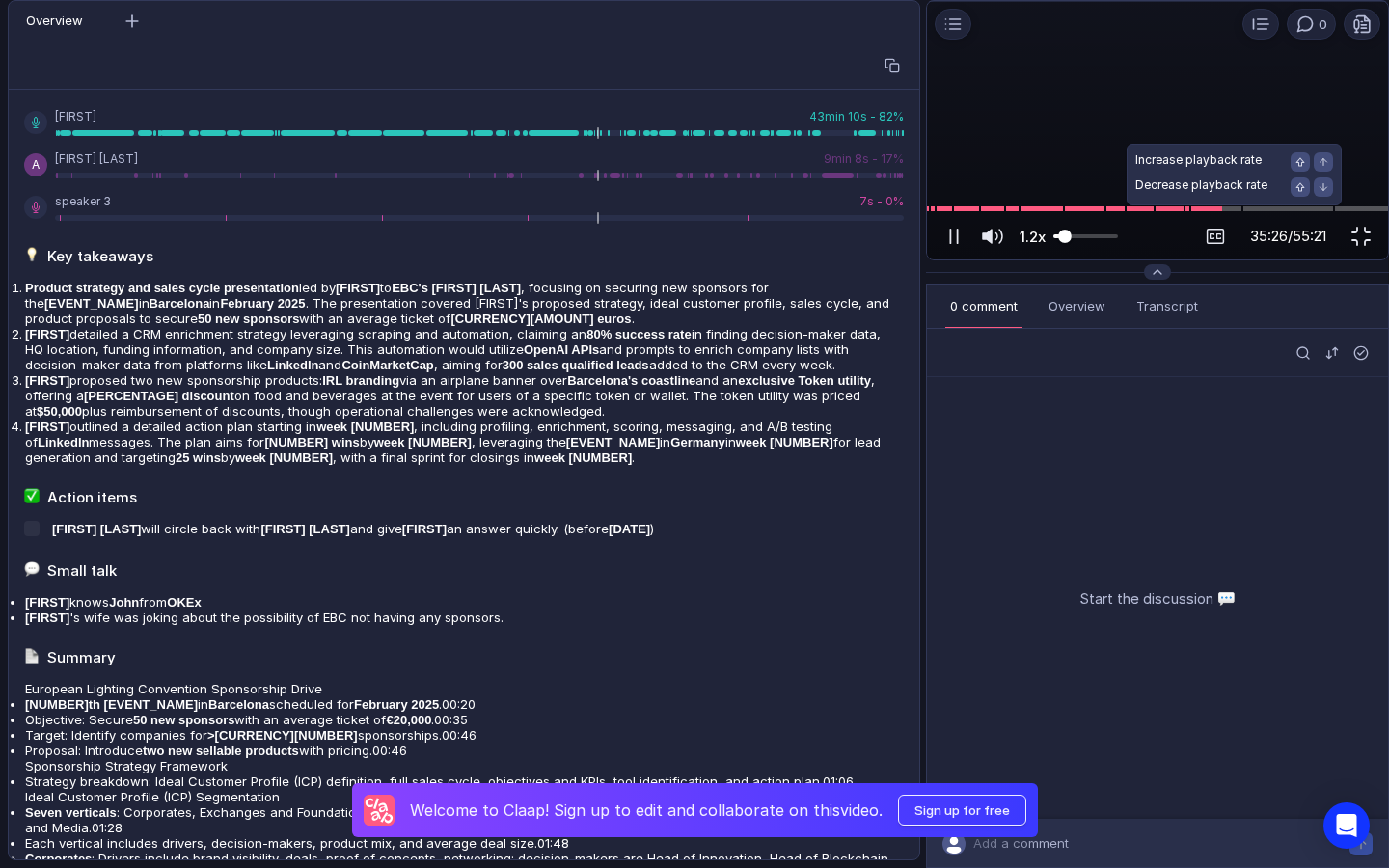 click at bounding box center [1085, 236] 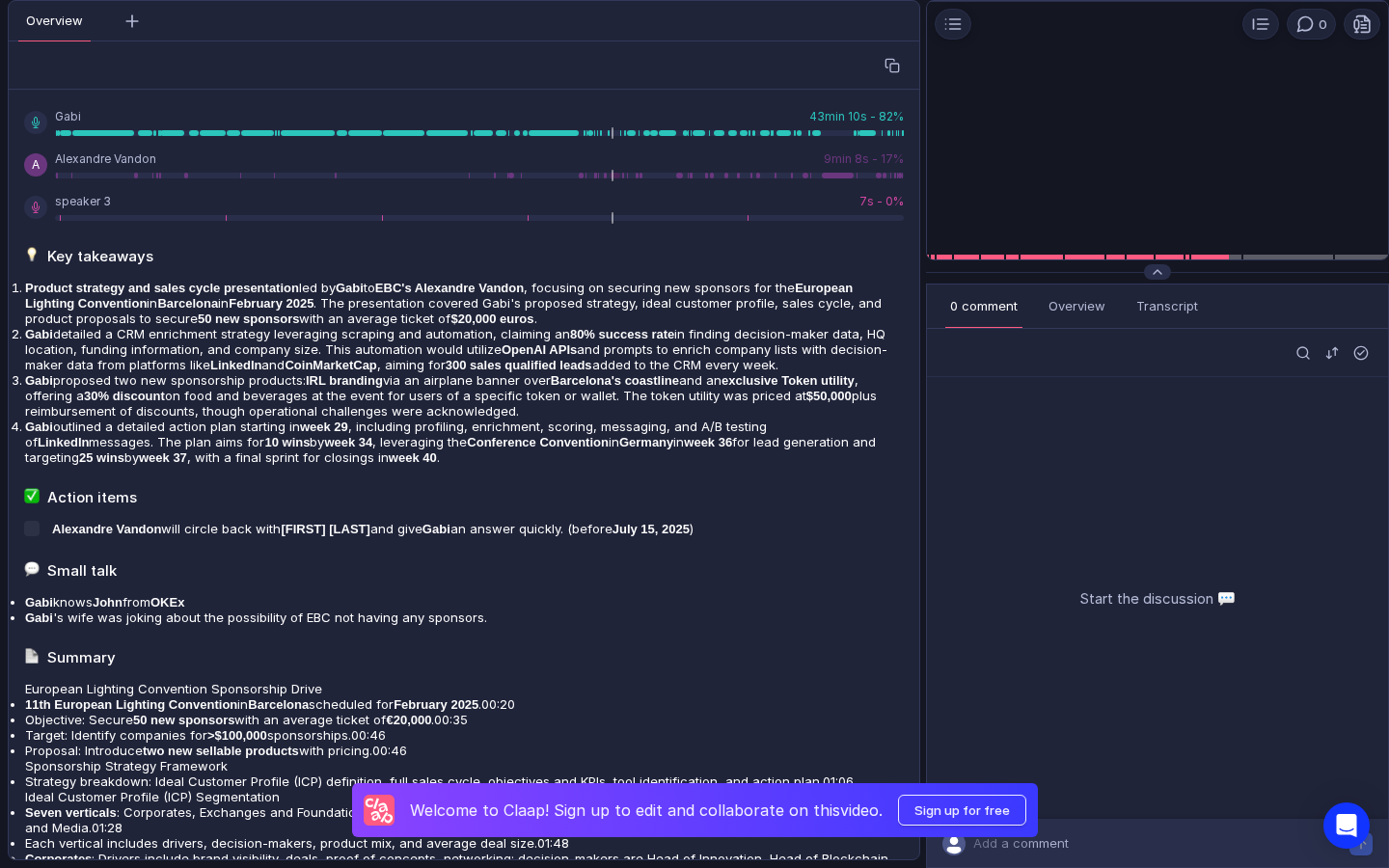 scroll, scrollTop: 0, scrollLeft: 0, axis: both 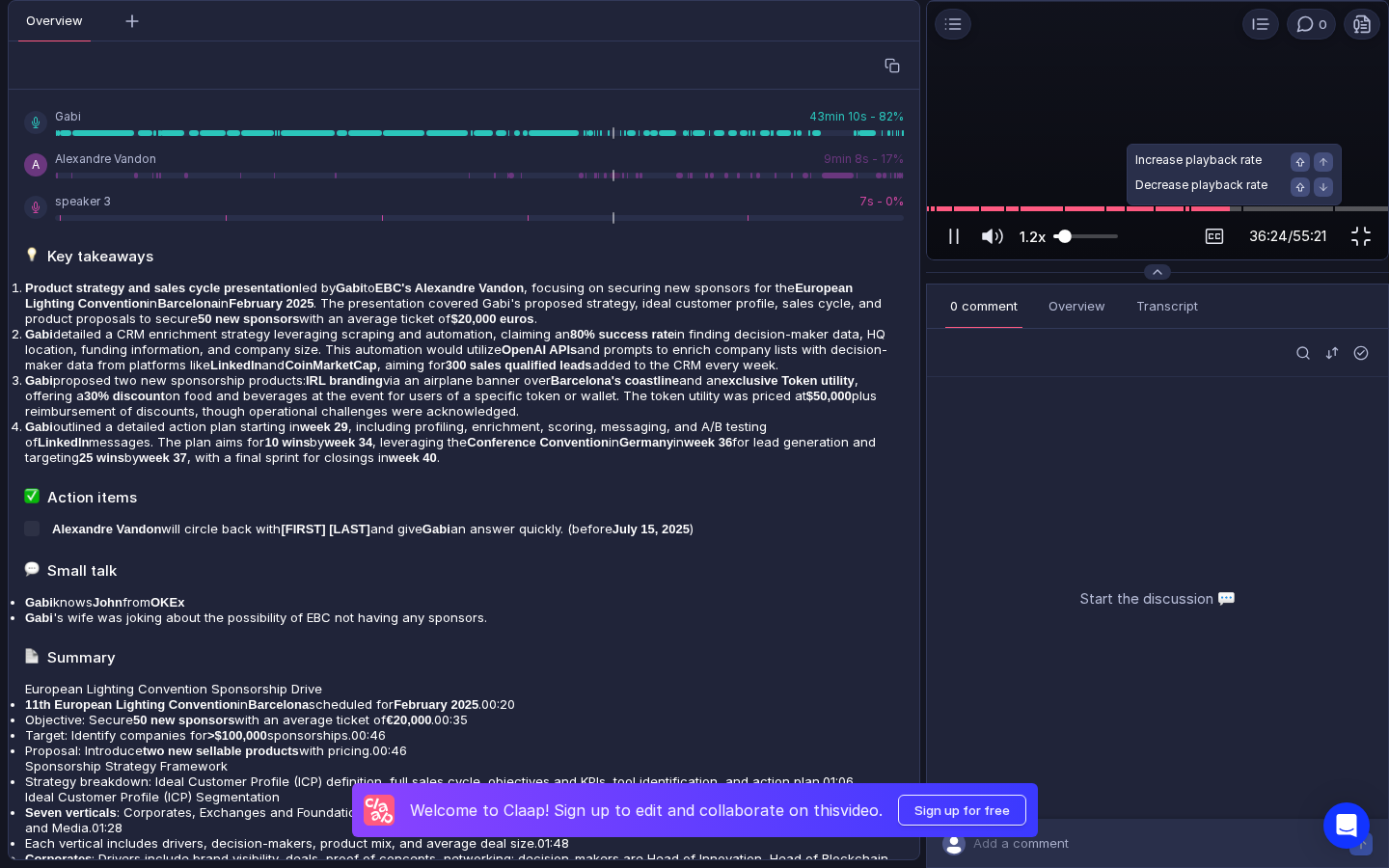click on "1.2x" at bounding box center [1069, 236] 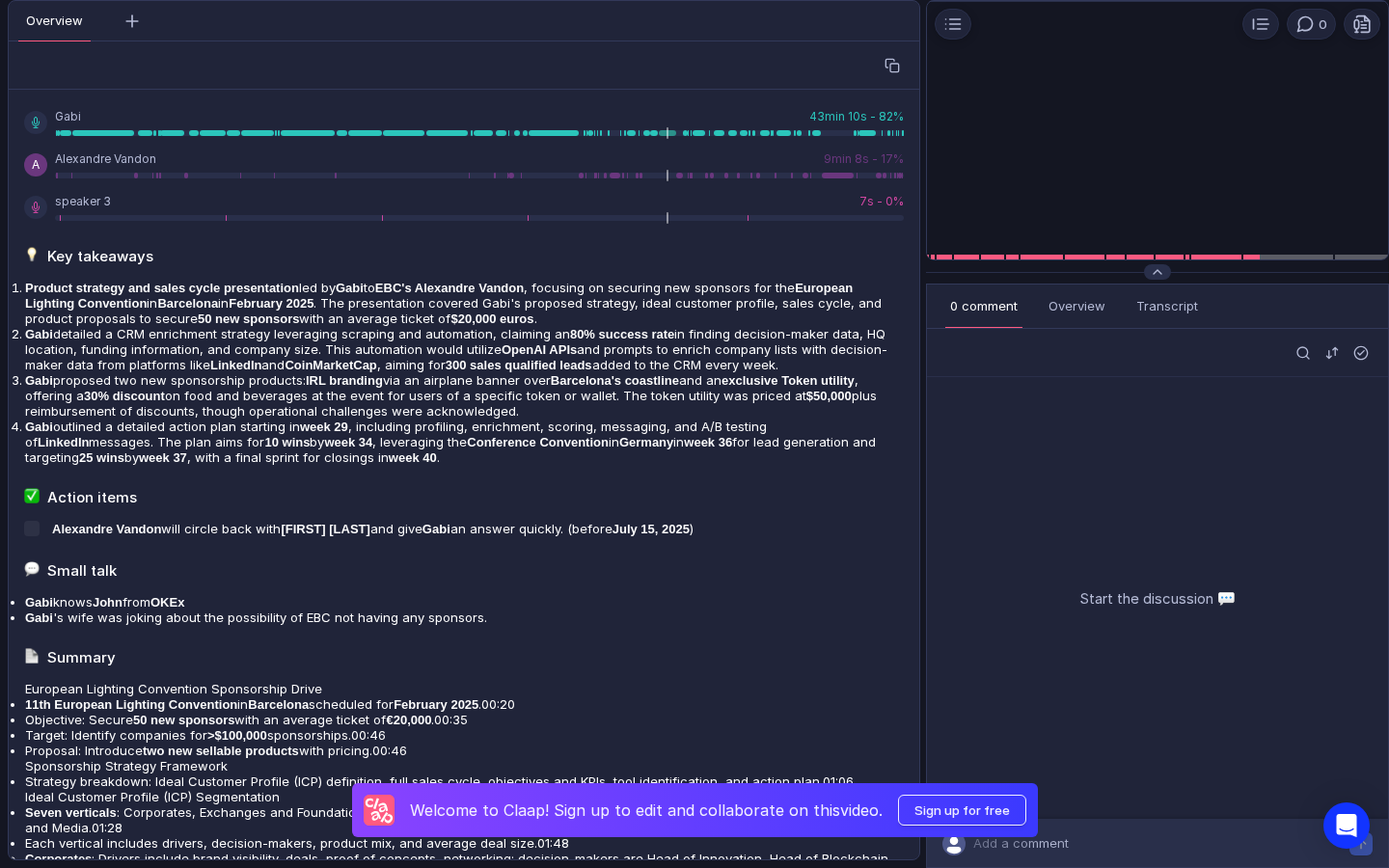 scroll, scrollTop: 0, scrollLeft: 0, axis: both 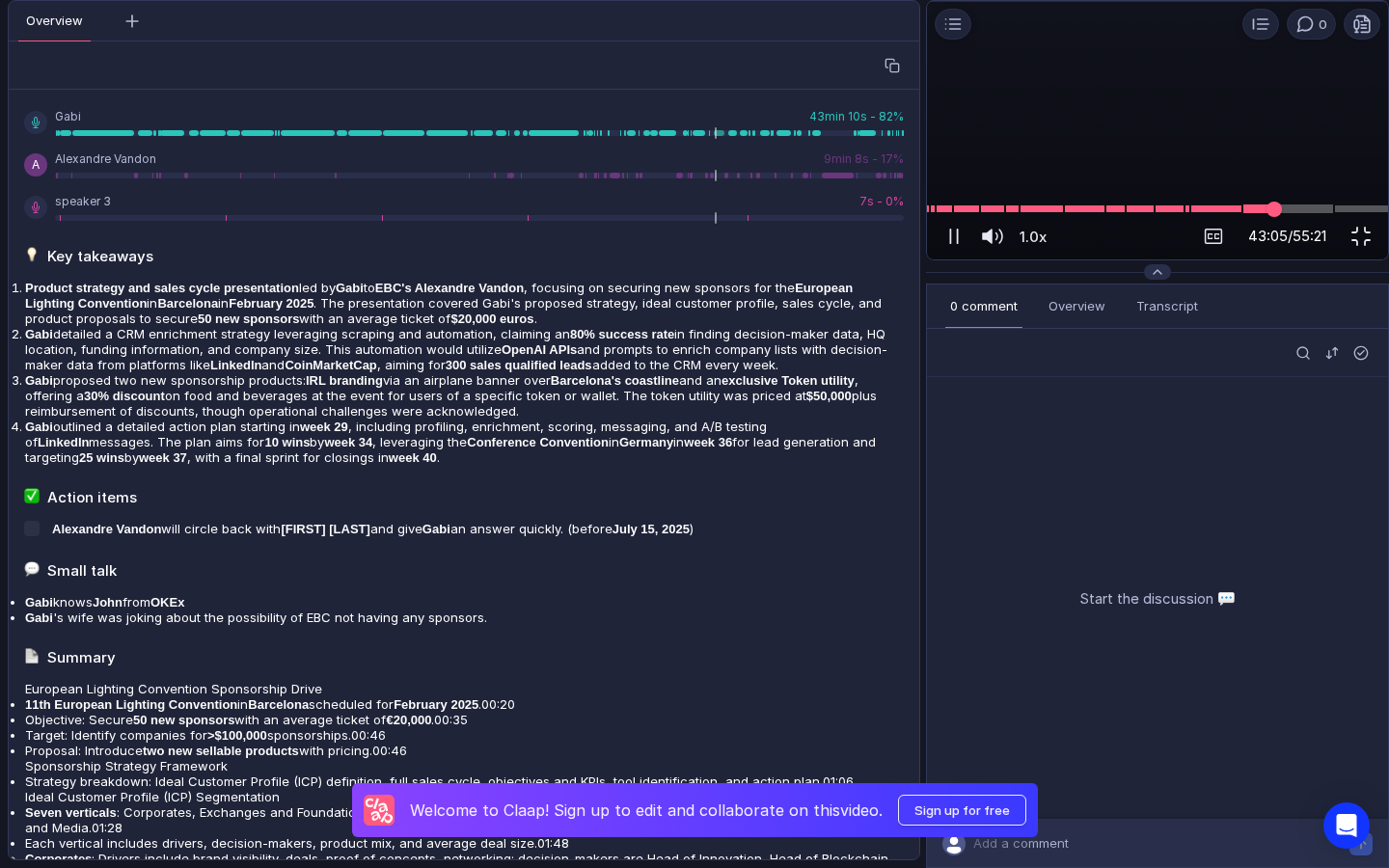 click at bounding box center [1158, 208] 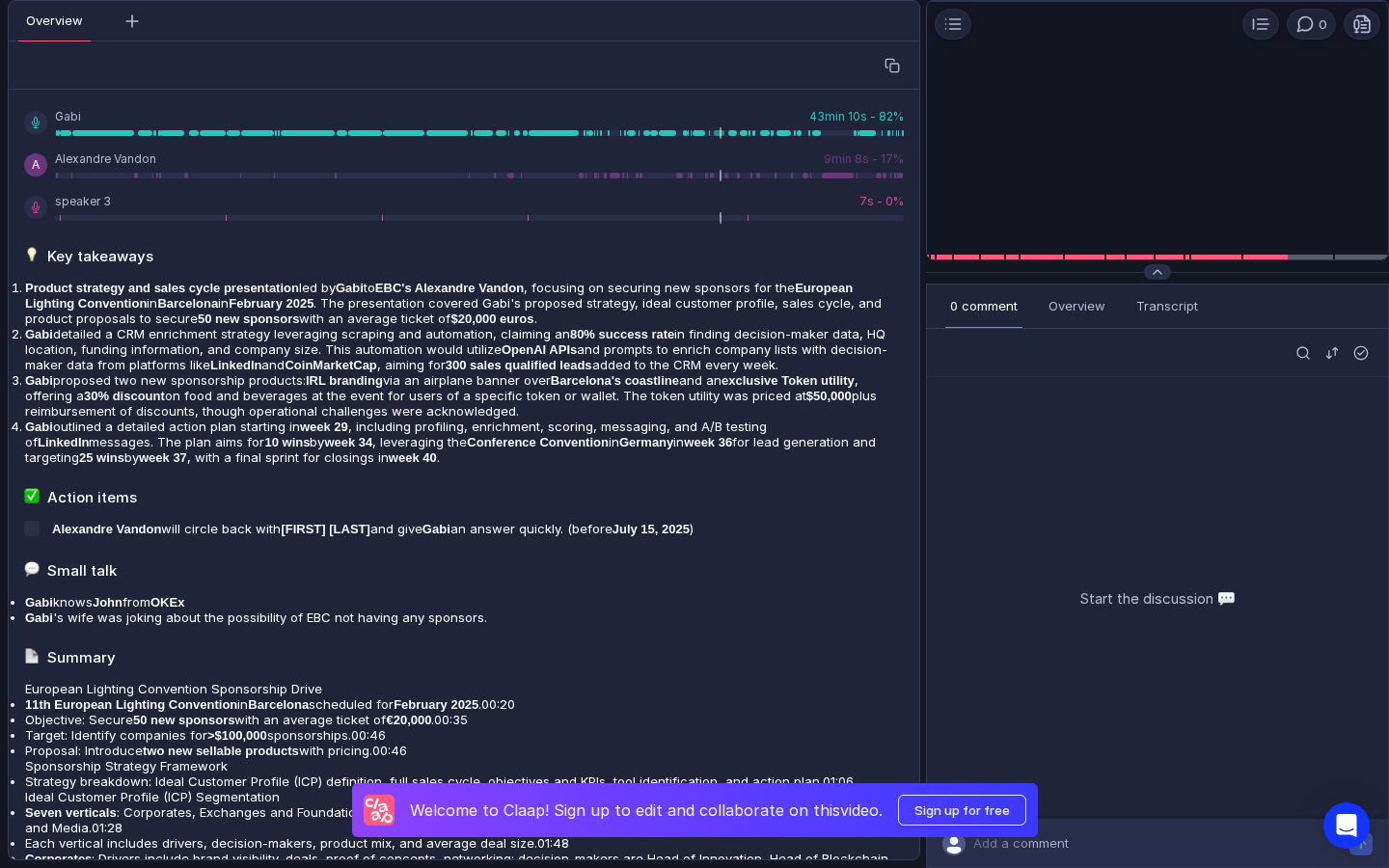 scroll, scrollTop: 0, scrollLeft: 0, axis: both 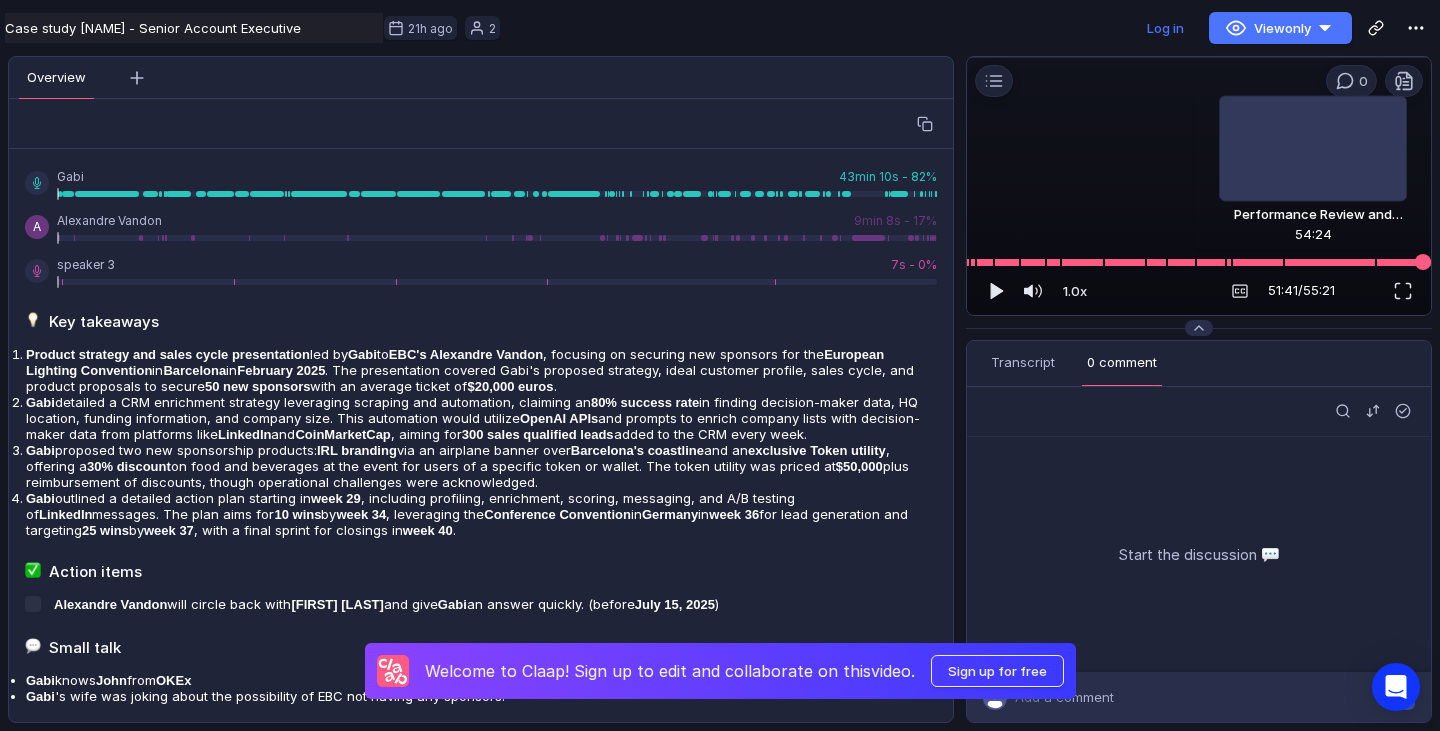 click at bounding box center [1199, 262] 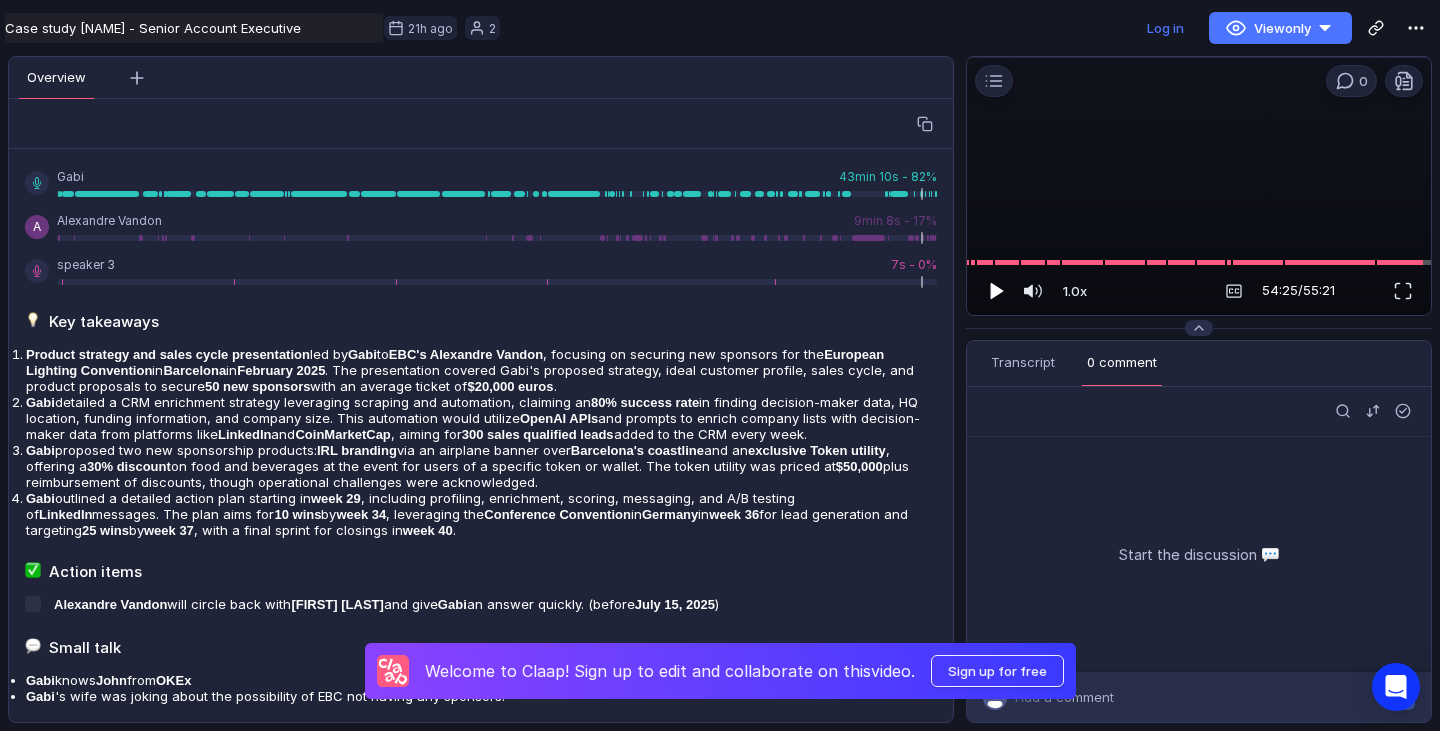 click at bounding box center (997, 290) 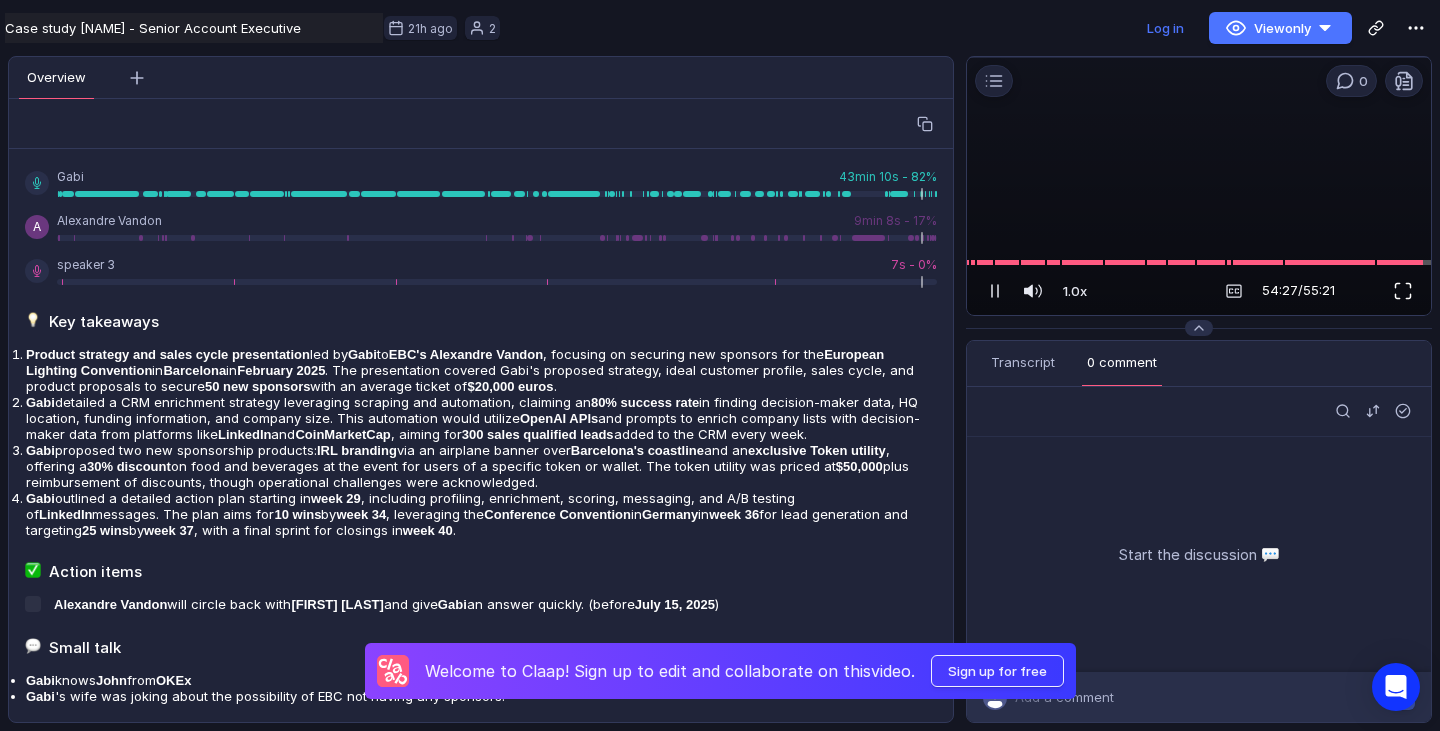 click at bounding box center (1403, 291) 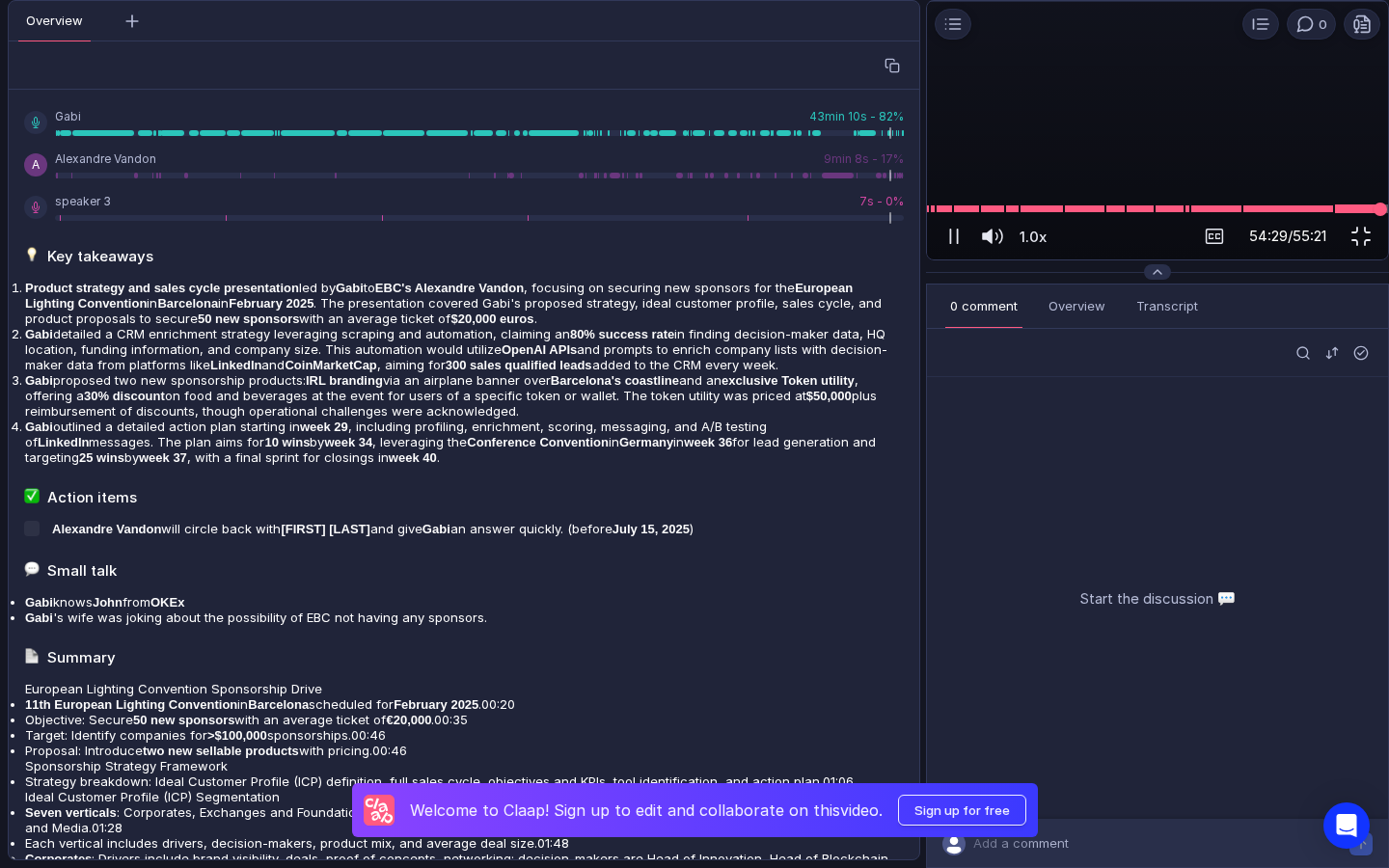 click at bounding box center [1158, 208] 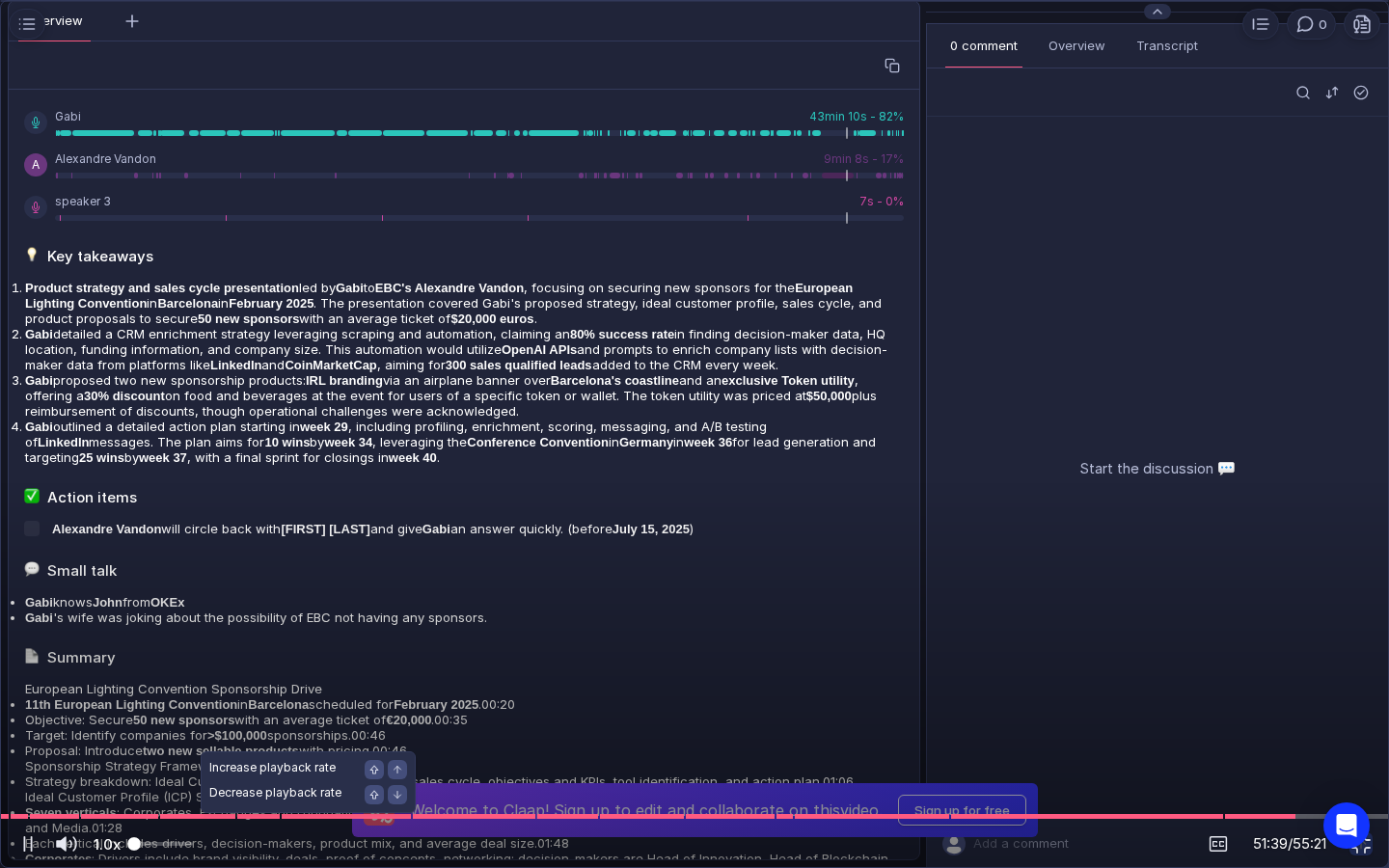 click at bounding box center (160, 844) 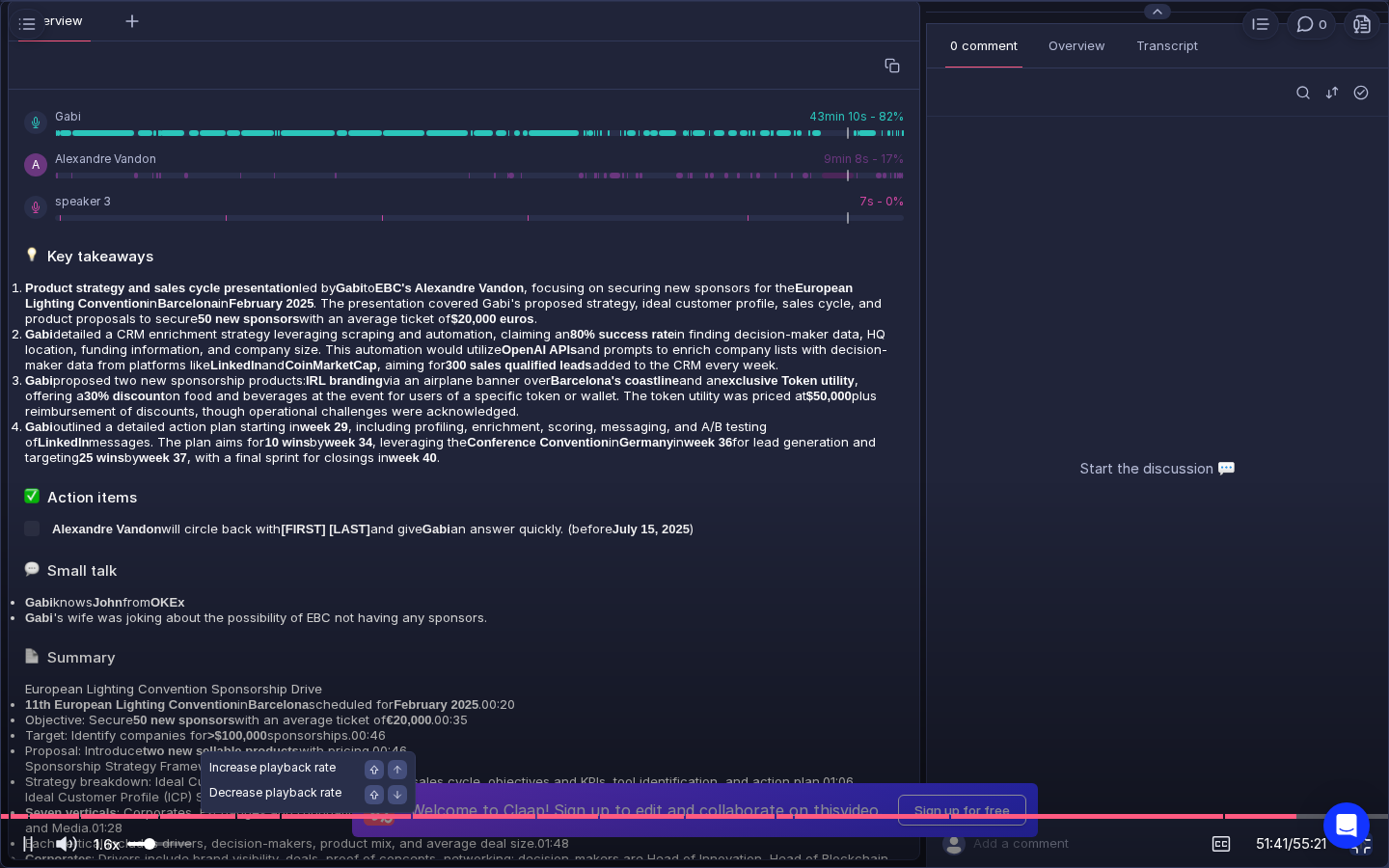 click at bounding box center [159, 844] 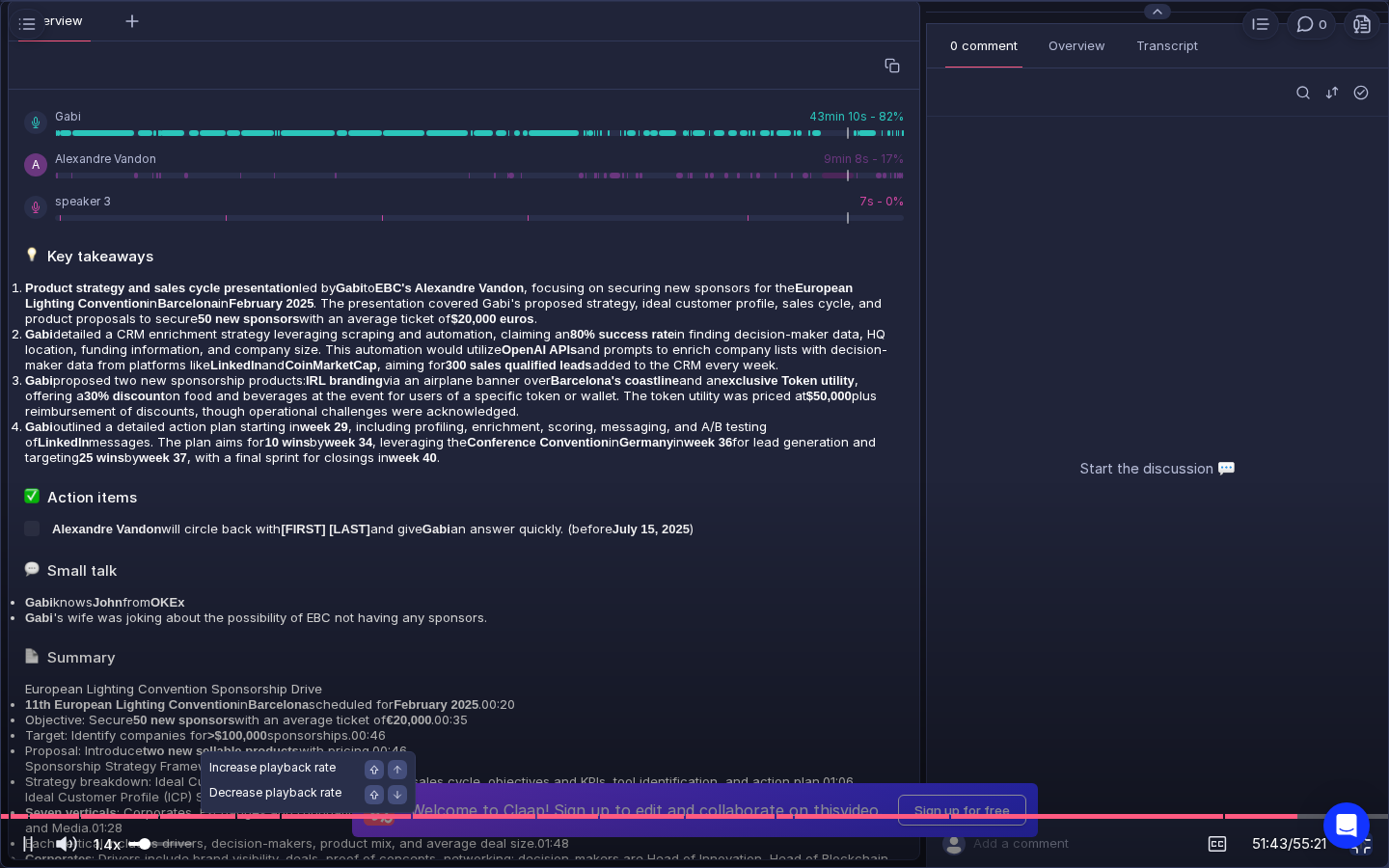 click at bounding box center [160, 844] 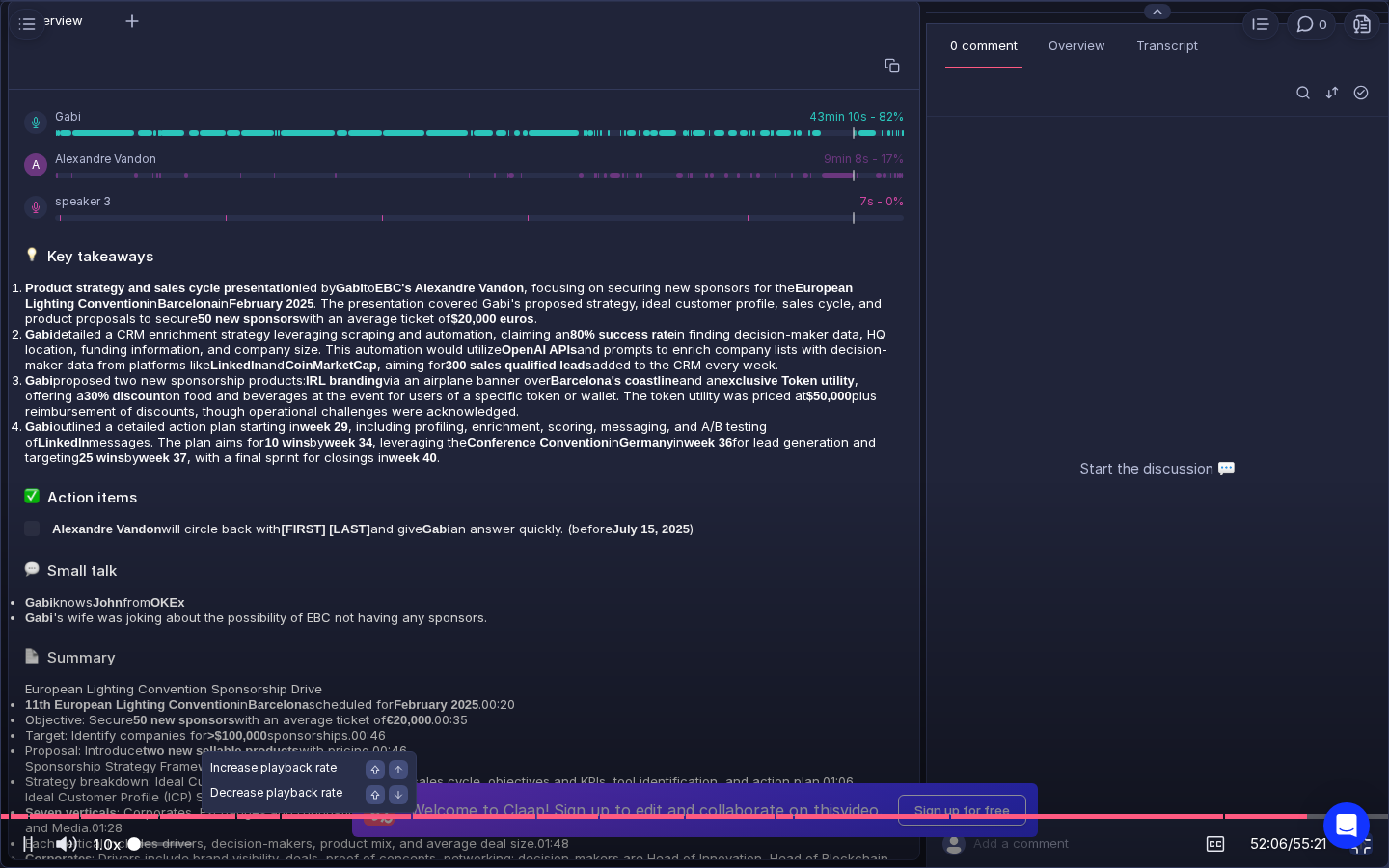 click at bounding box center [160, 844] 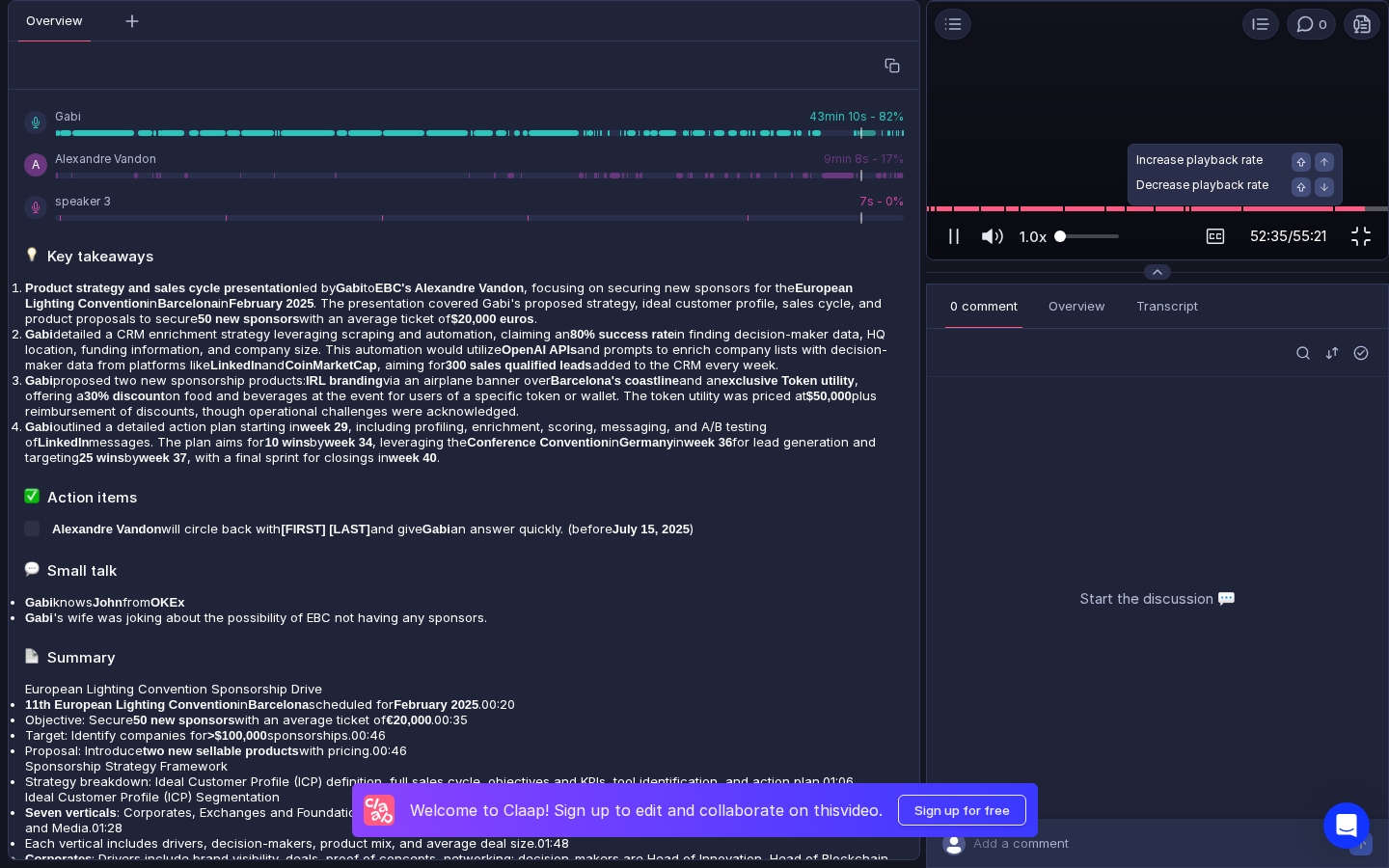 scroll, scrollTop: 0, scrollLeft: 0, axis: both 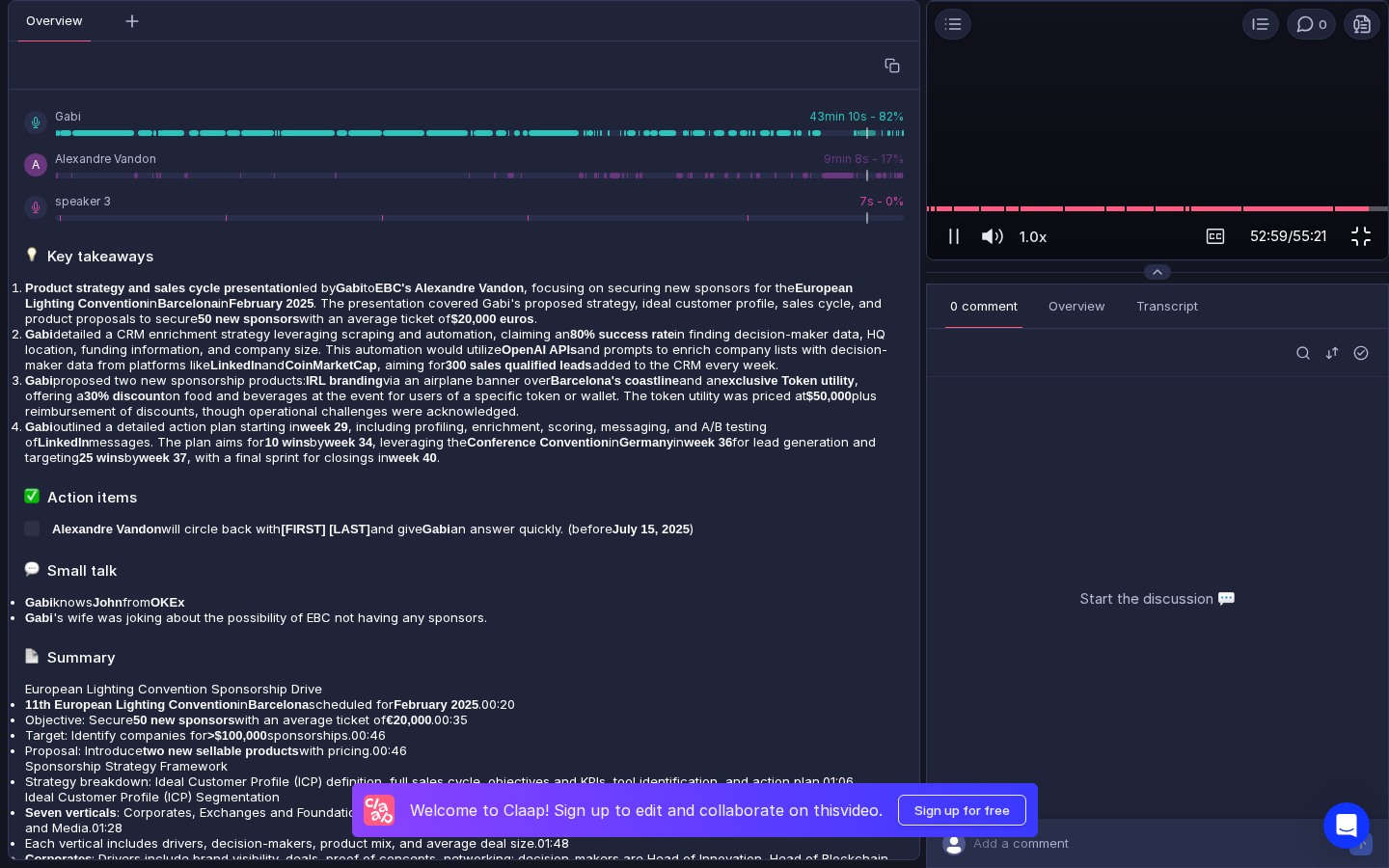 click at bounding box center [1361, 236] 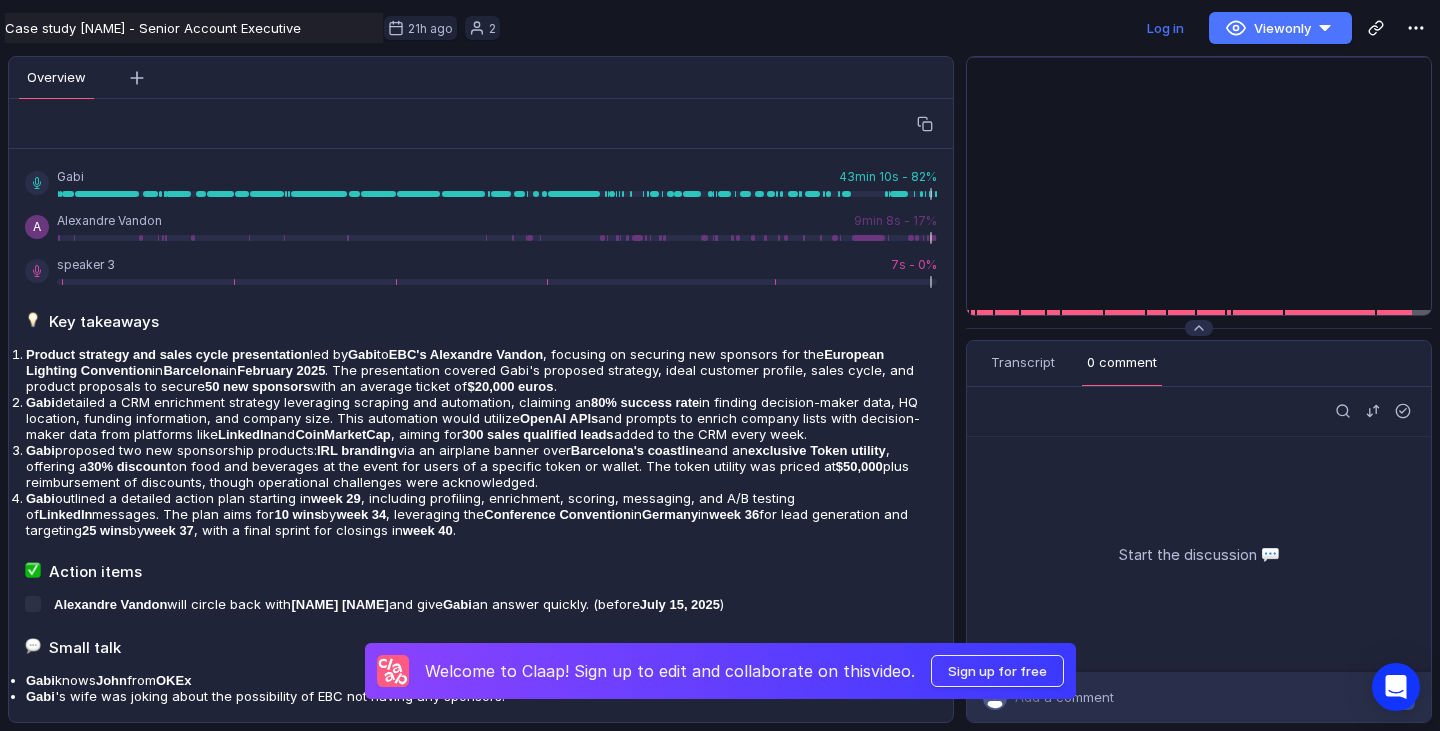 scroll, scrollTop: 0, scrollLeft: 0, axis: both 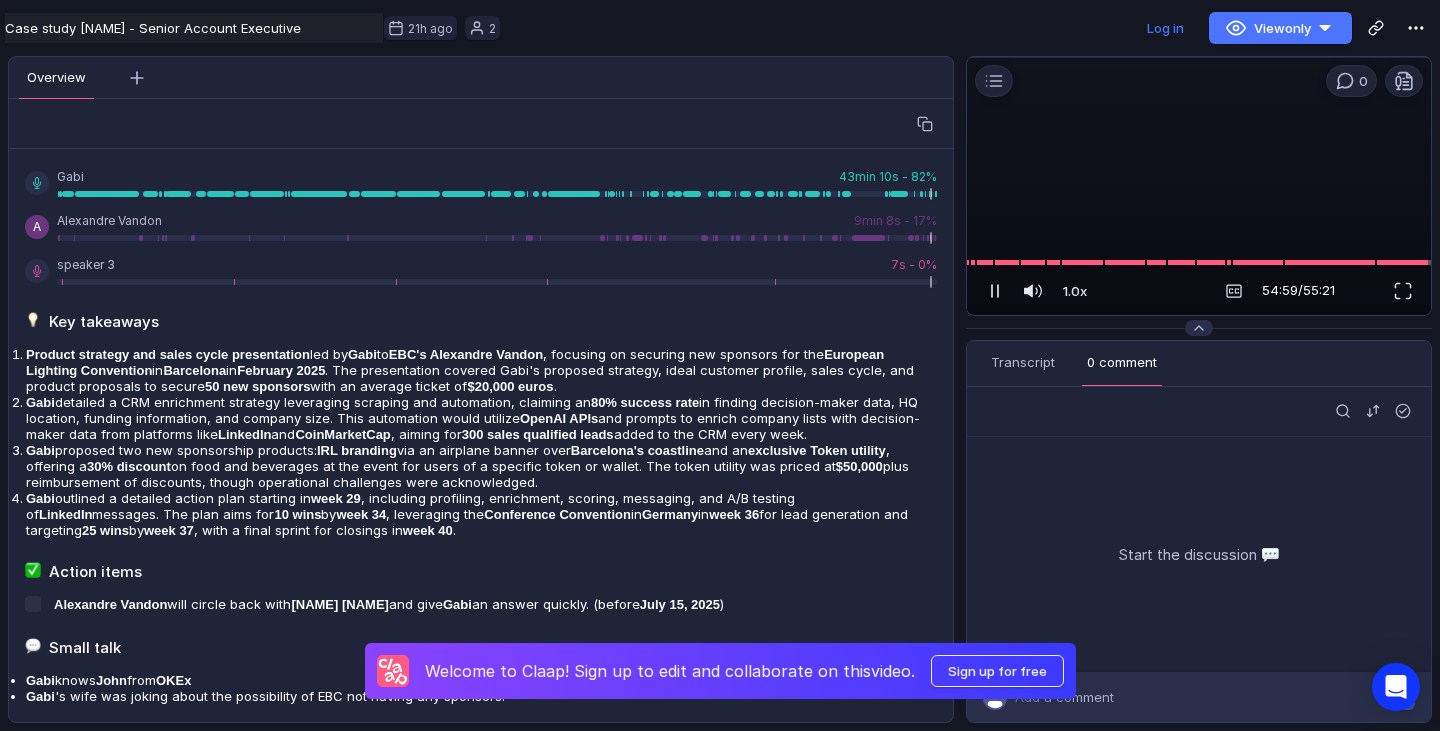 click at bounding box center (992, 291) 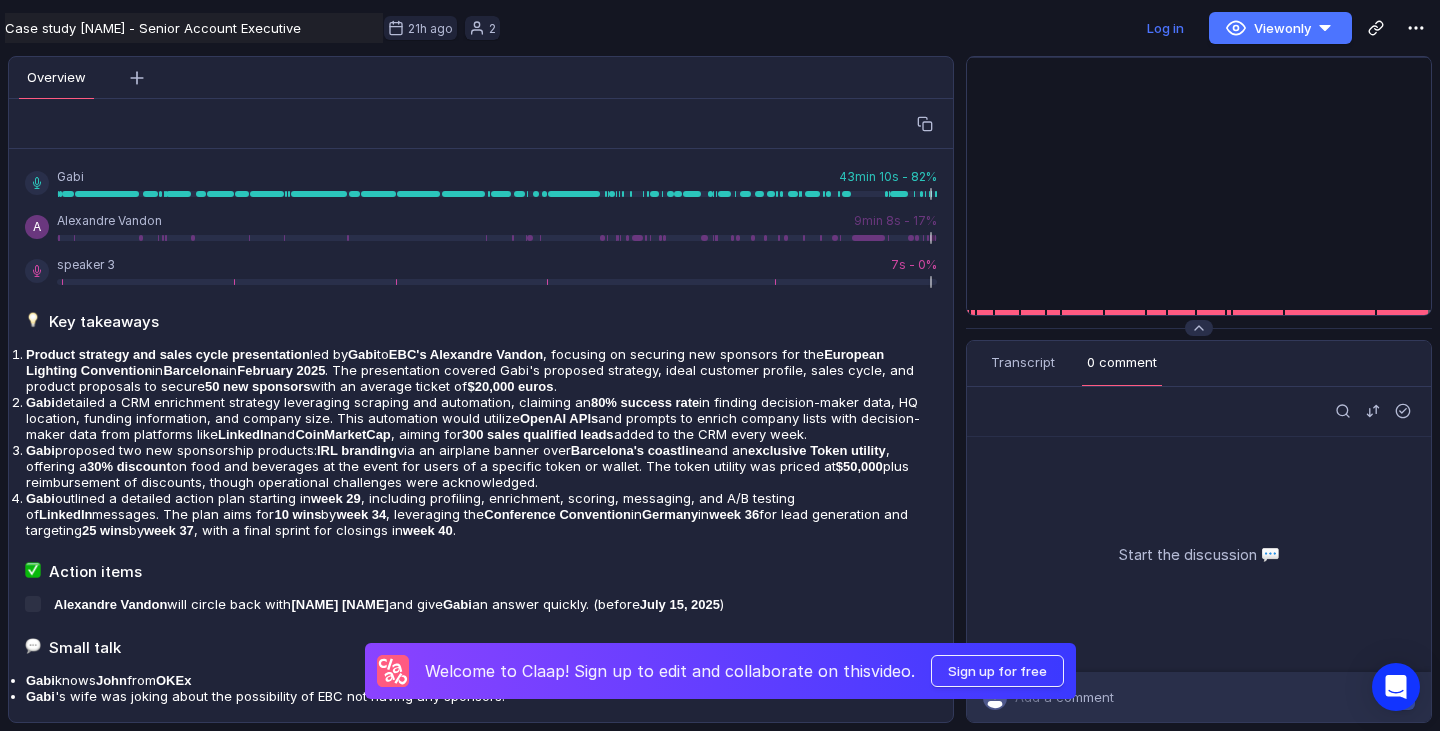 scroll, scrollTop: 0, scrollLeft: 0, axis: both 